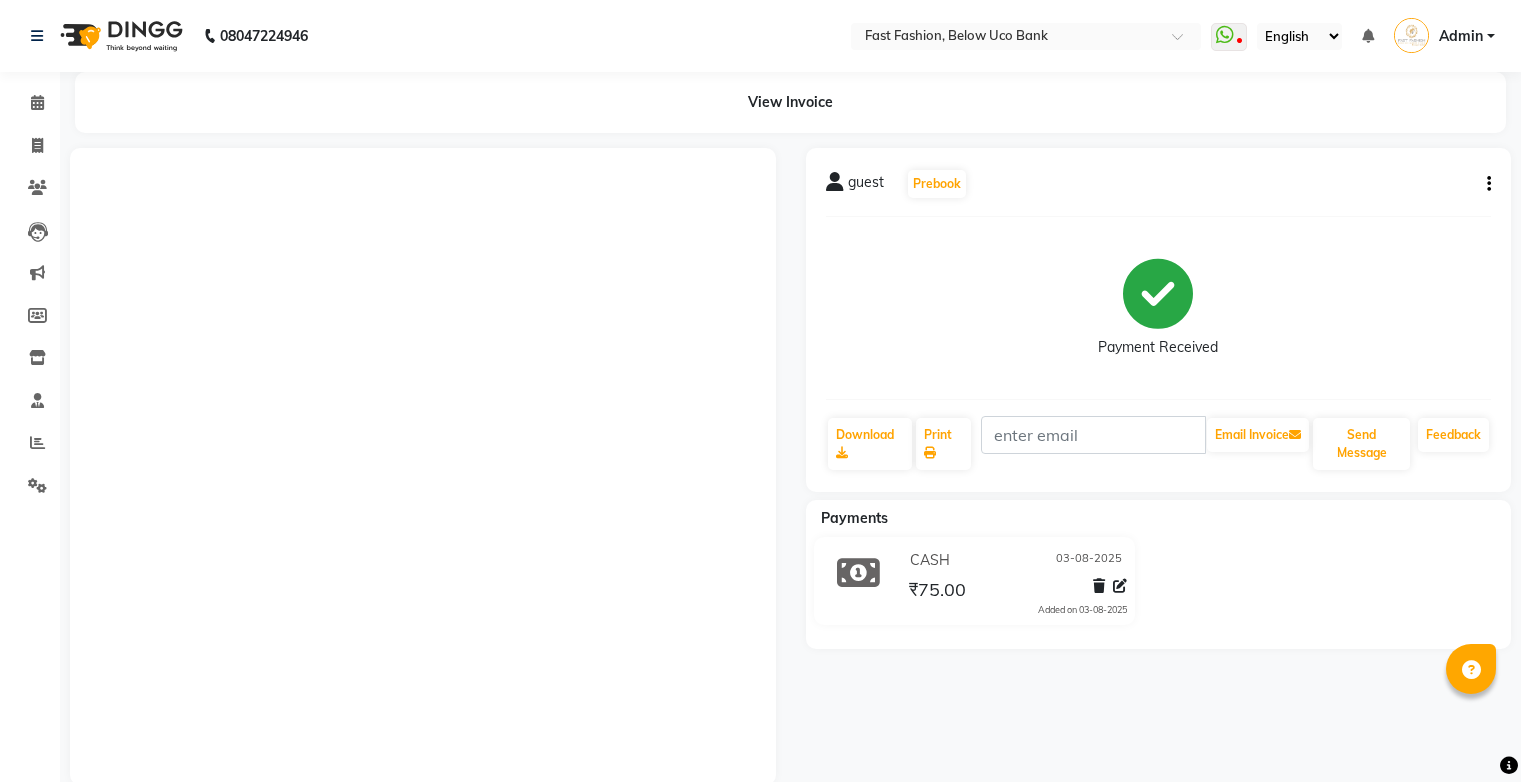 scroll, scrollTop: 0, scrollLeft: 0, axis: both 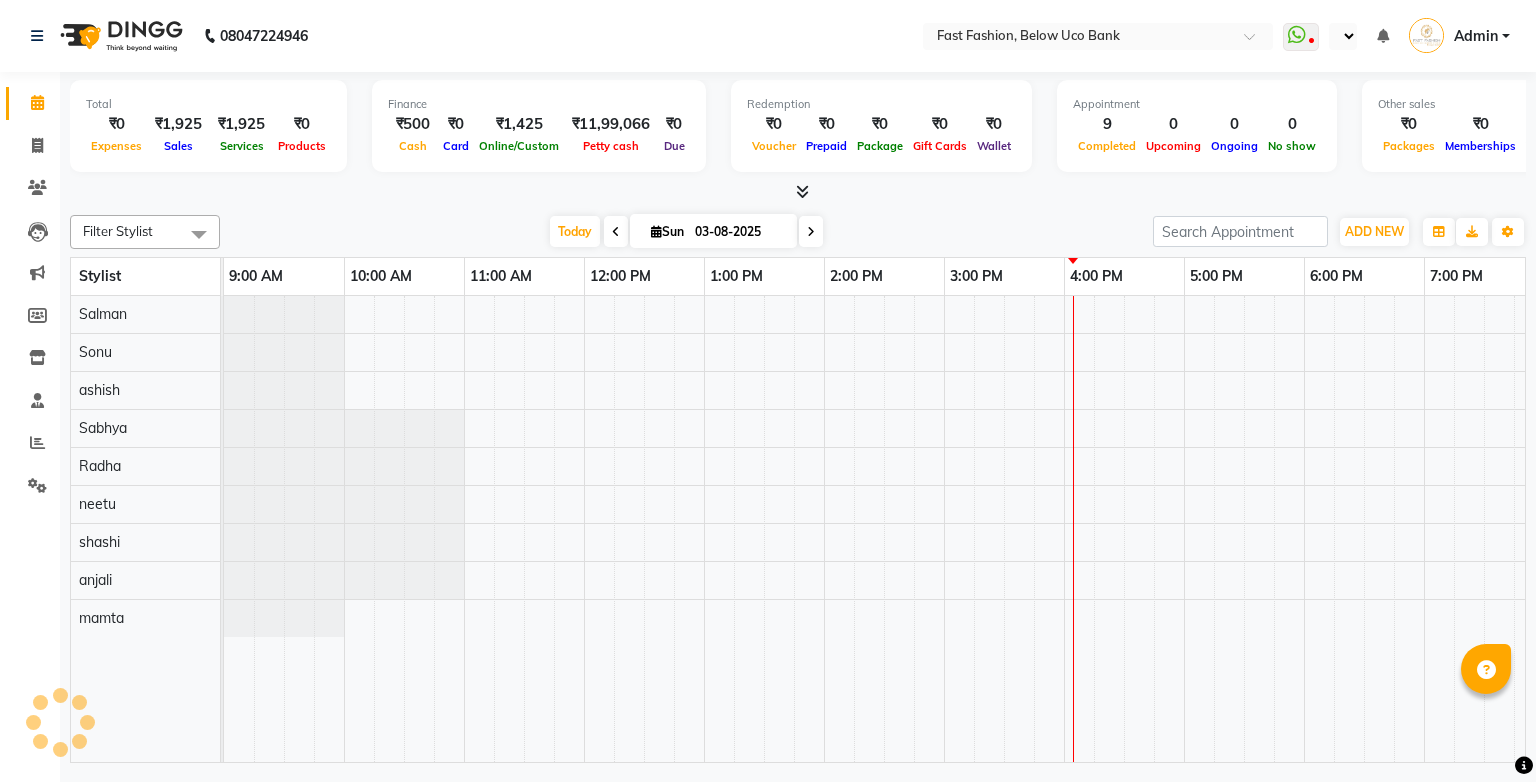 select on "en" 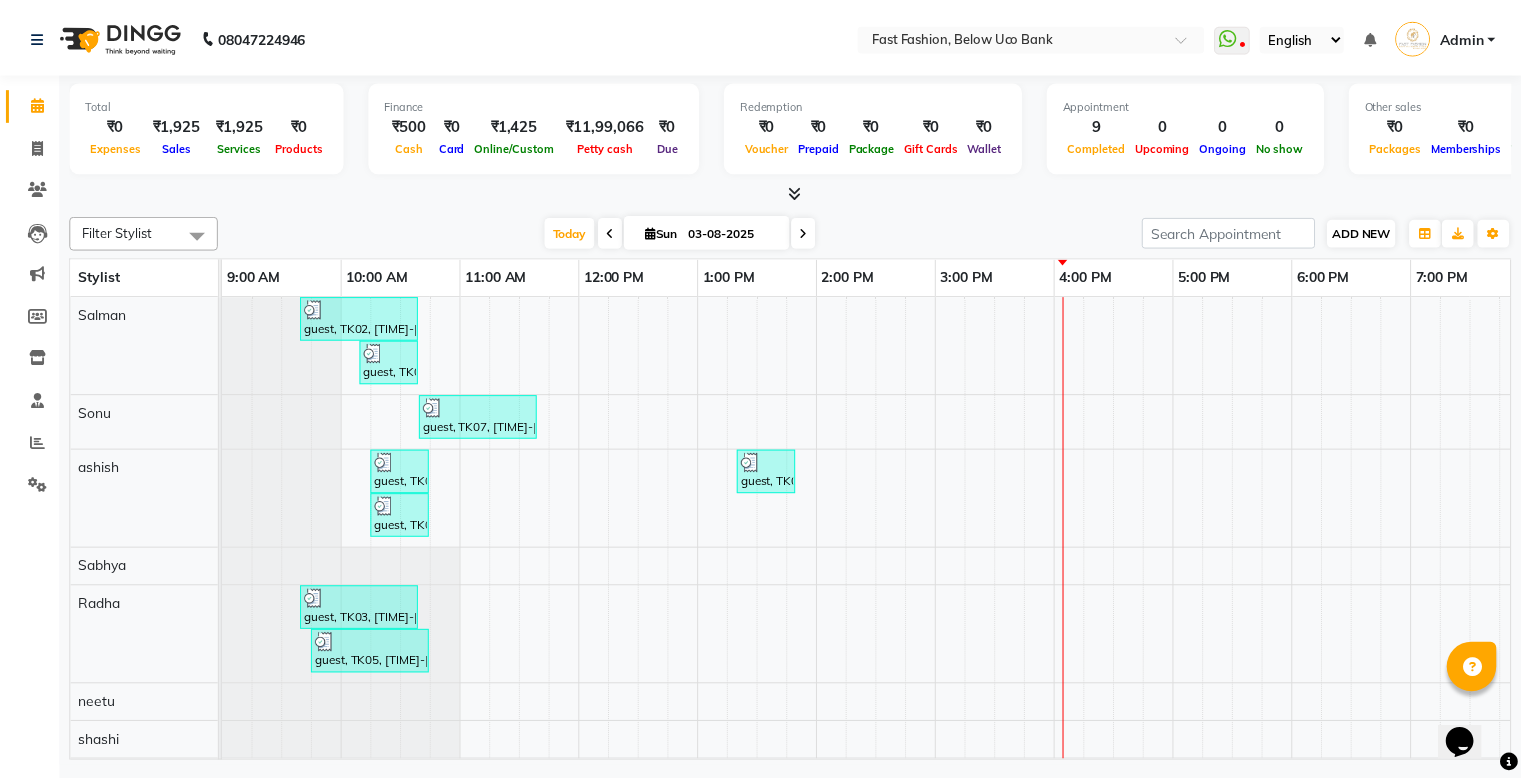 scroll, scrollTop: 0, scrollLeft: 0, axis: both 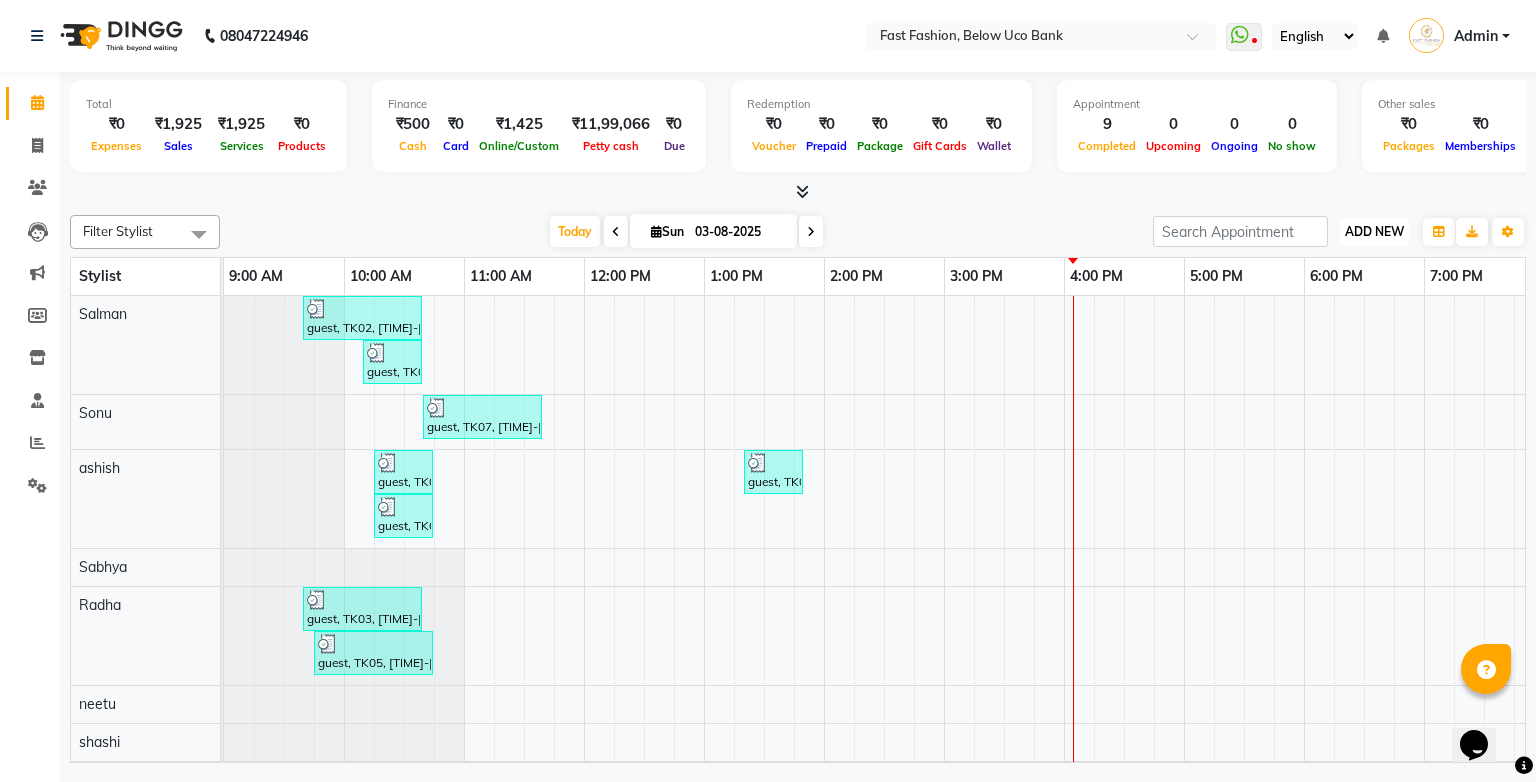 click on "ADD NEW" at bounding box center [1374, 231] 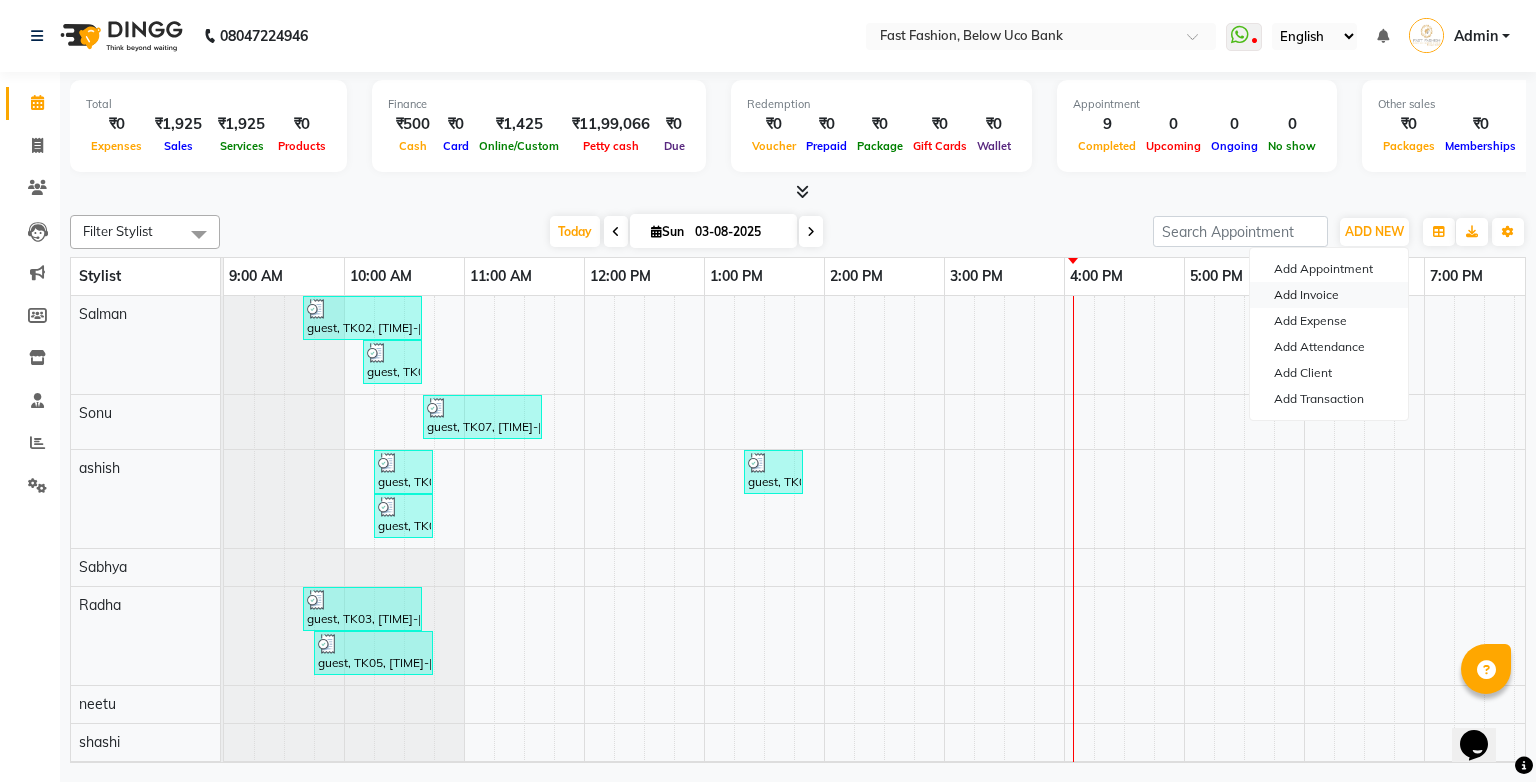 click on "Add Invoice" at bounding box center (1329, 295) 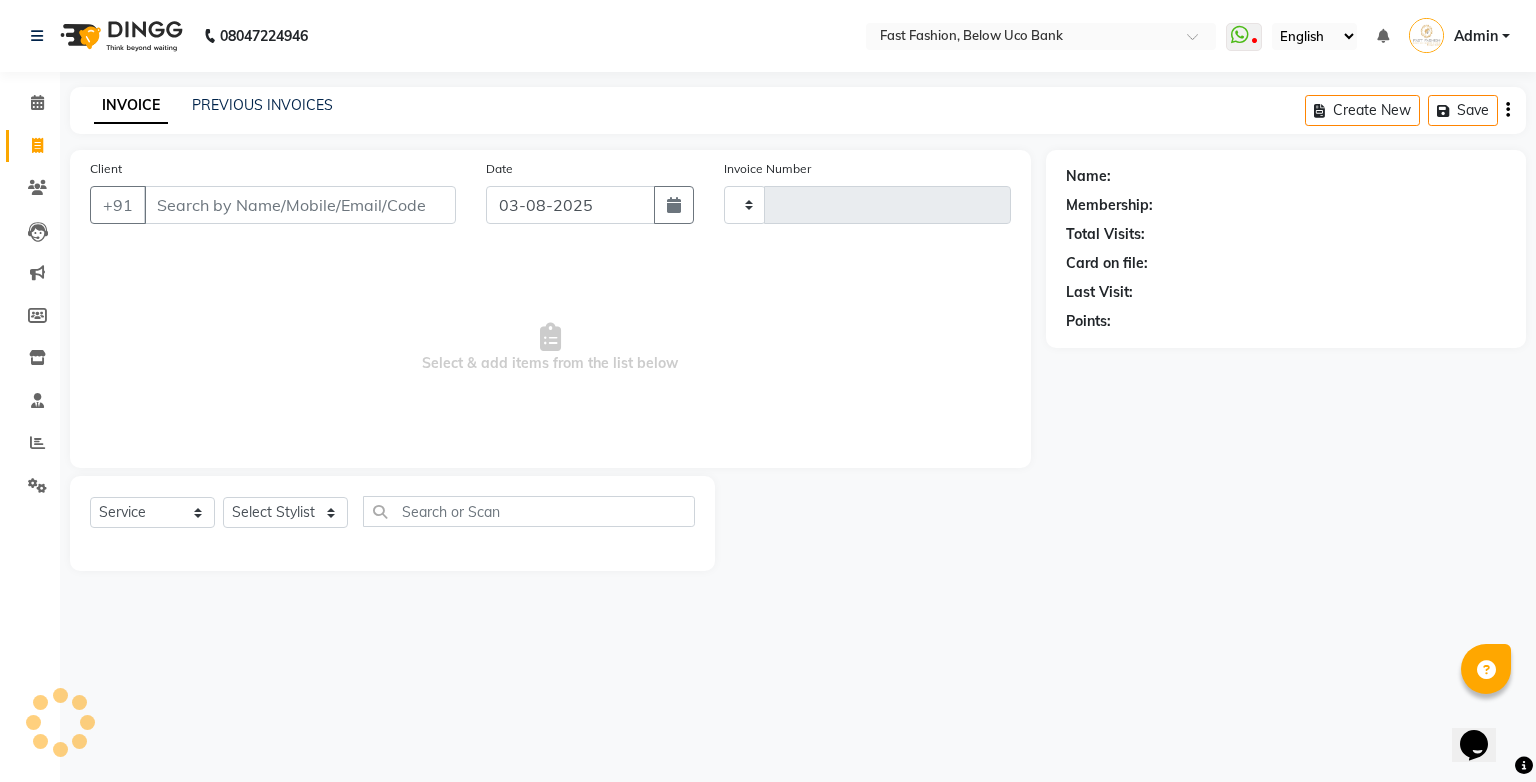 type on "0840" 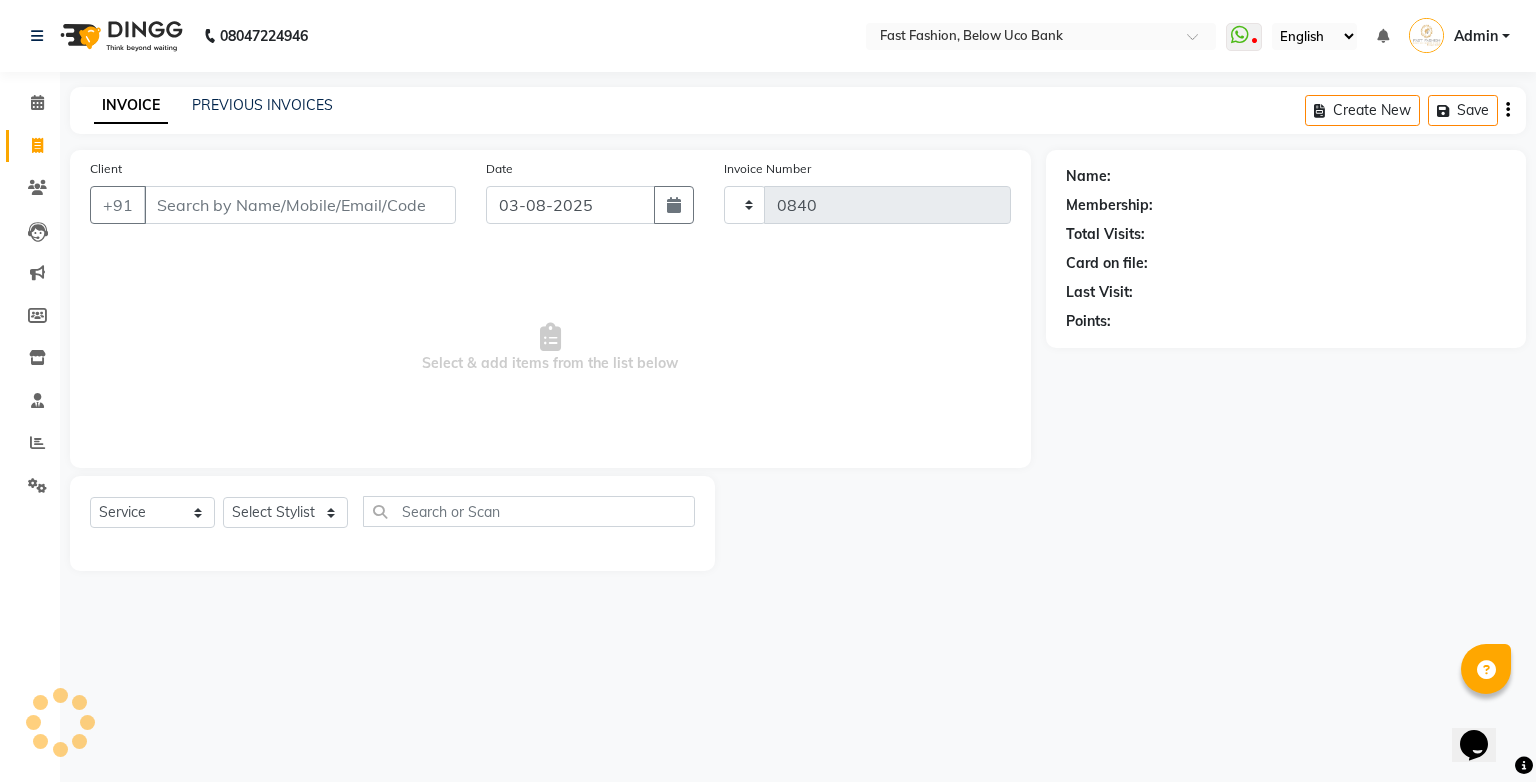 select on "4228" 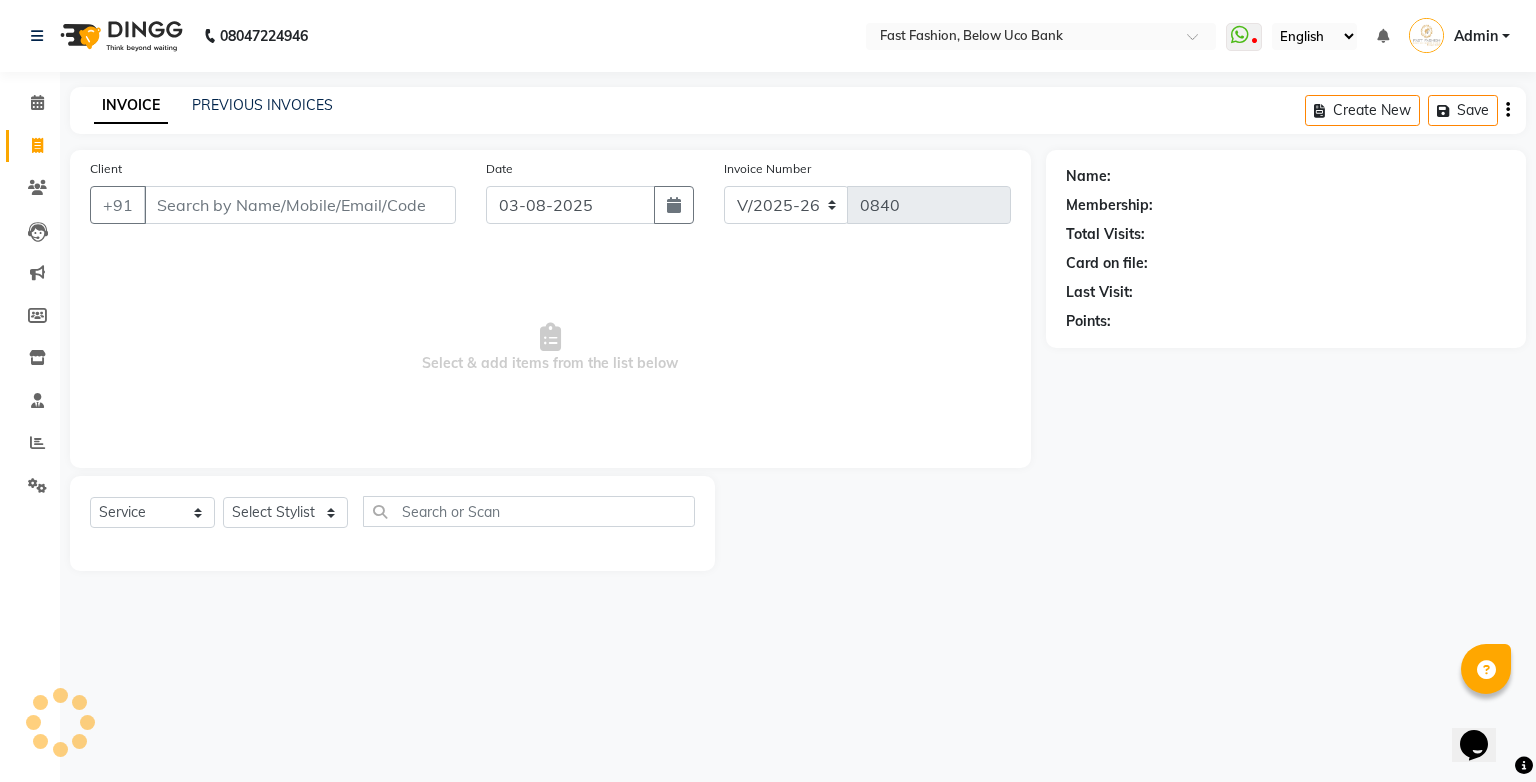 click on "Client" at bounding box center (300, 205) 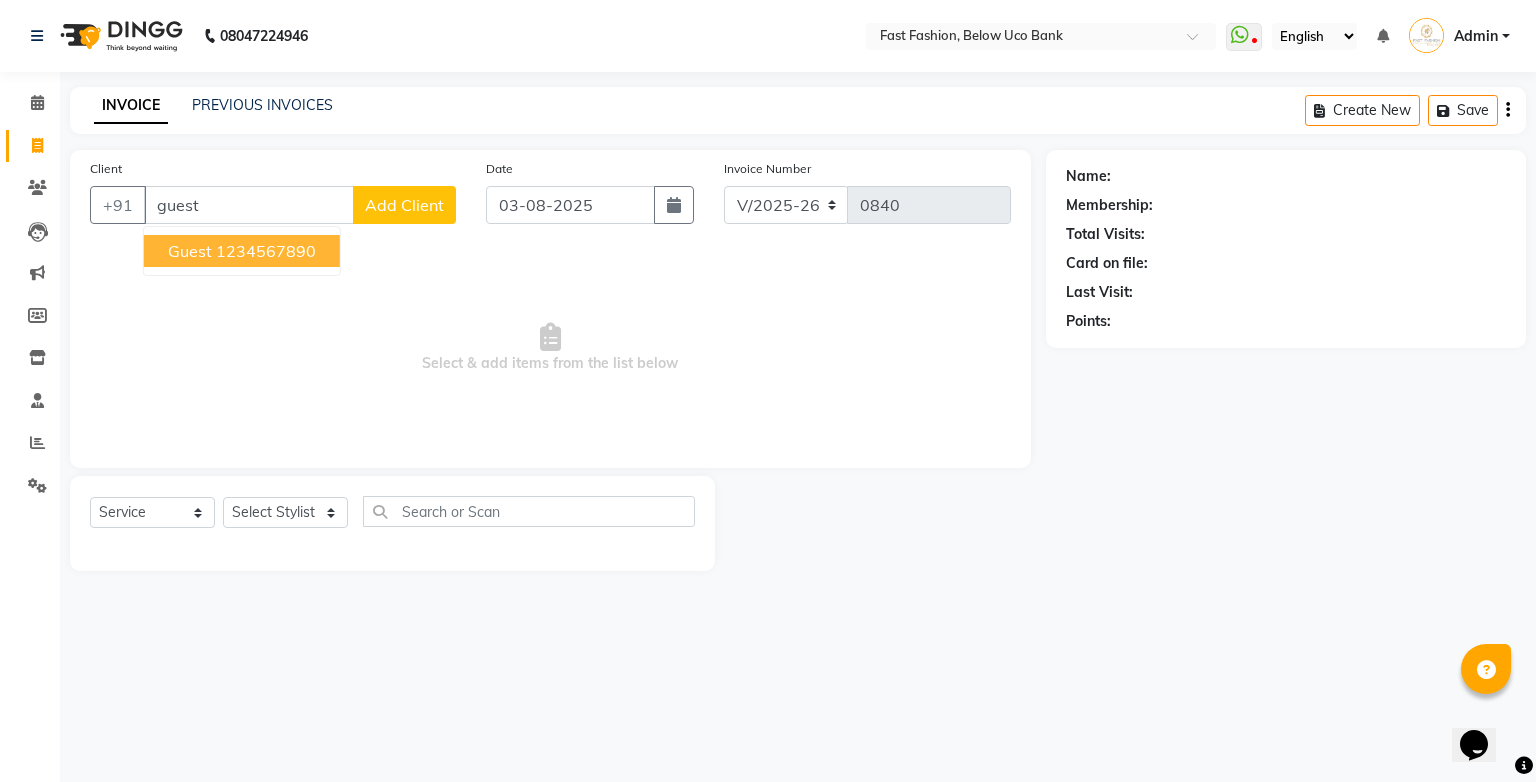 click on "1234567890" at bounding box center [266, 251] 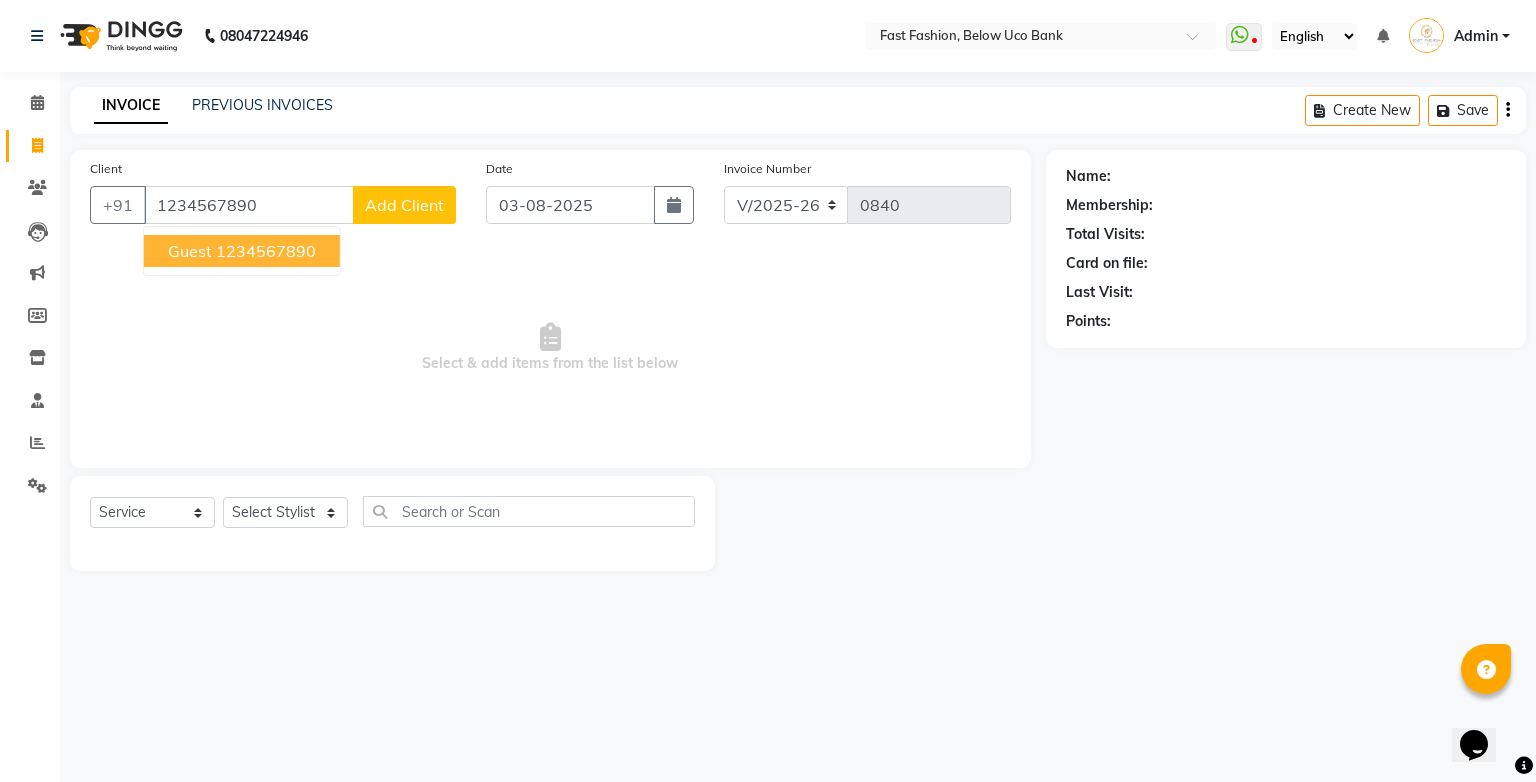 type on "1234567890" 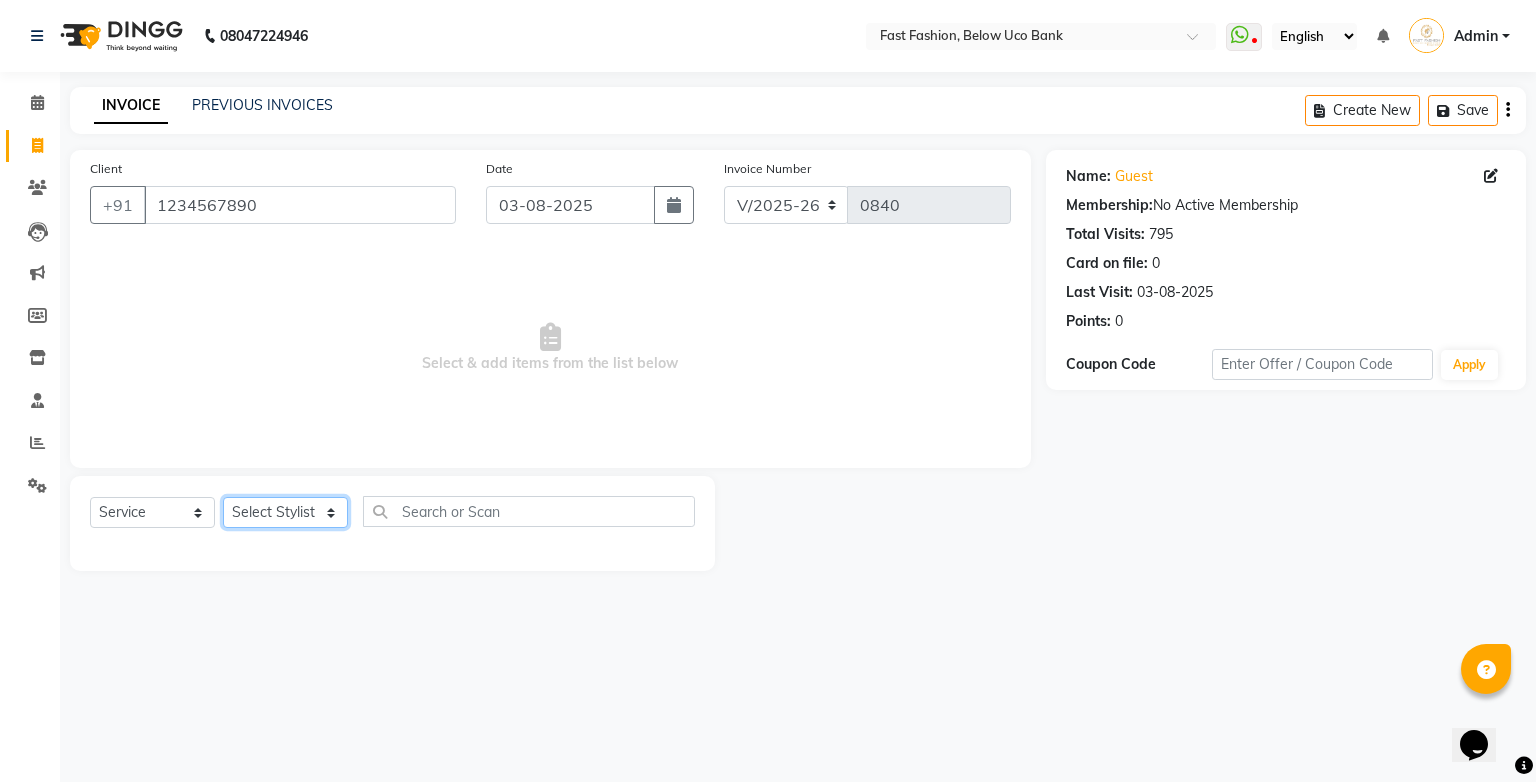 click on "Select Stylist [NAME] [NAME] [NAME] [NAME] [NAME] [NAME] [NAME] [NAME] [NAME] [NAME]" 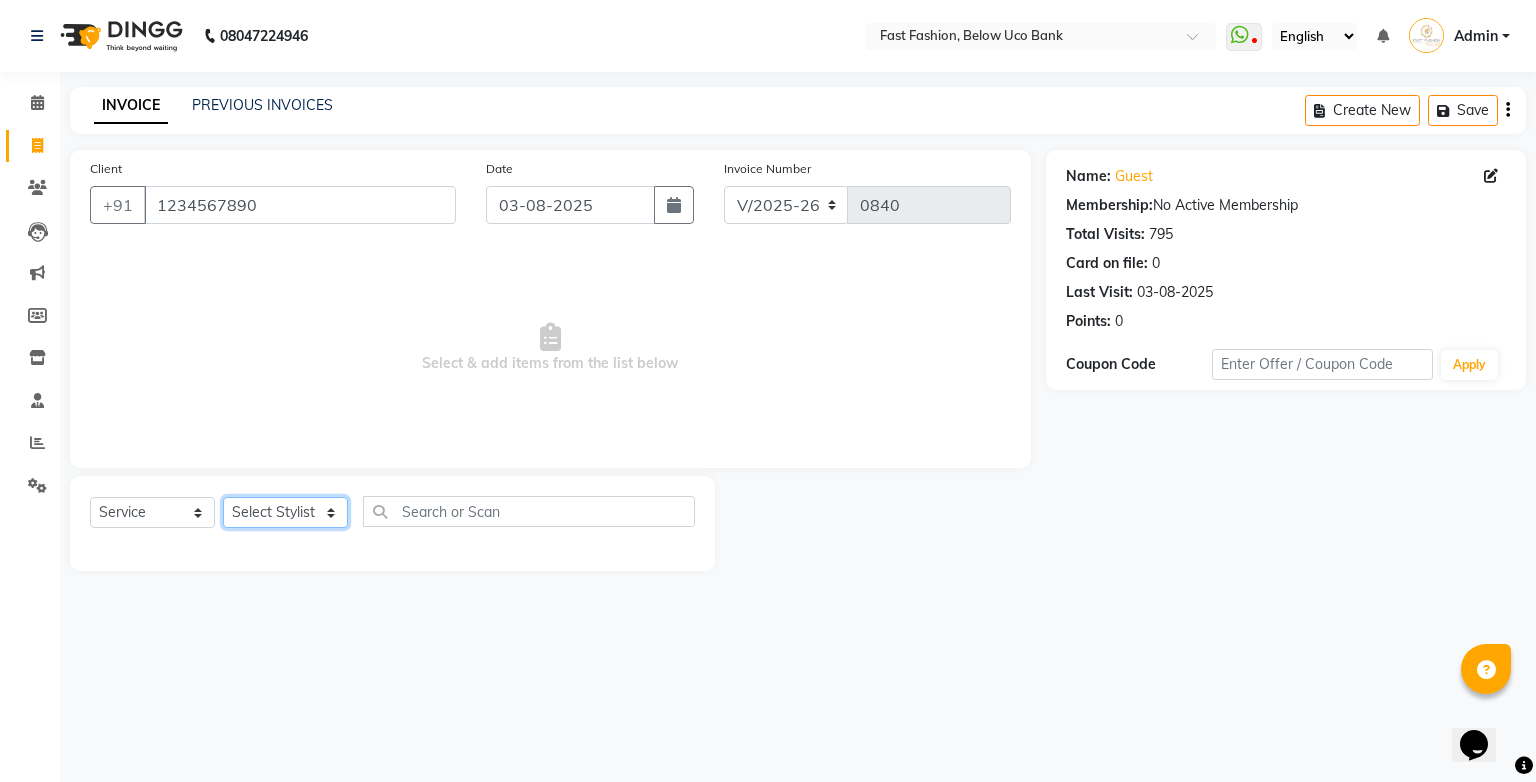 select on "22047" 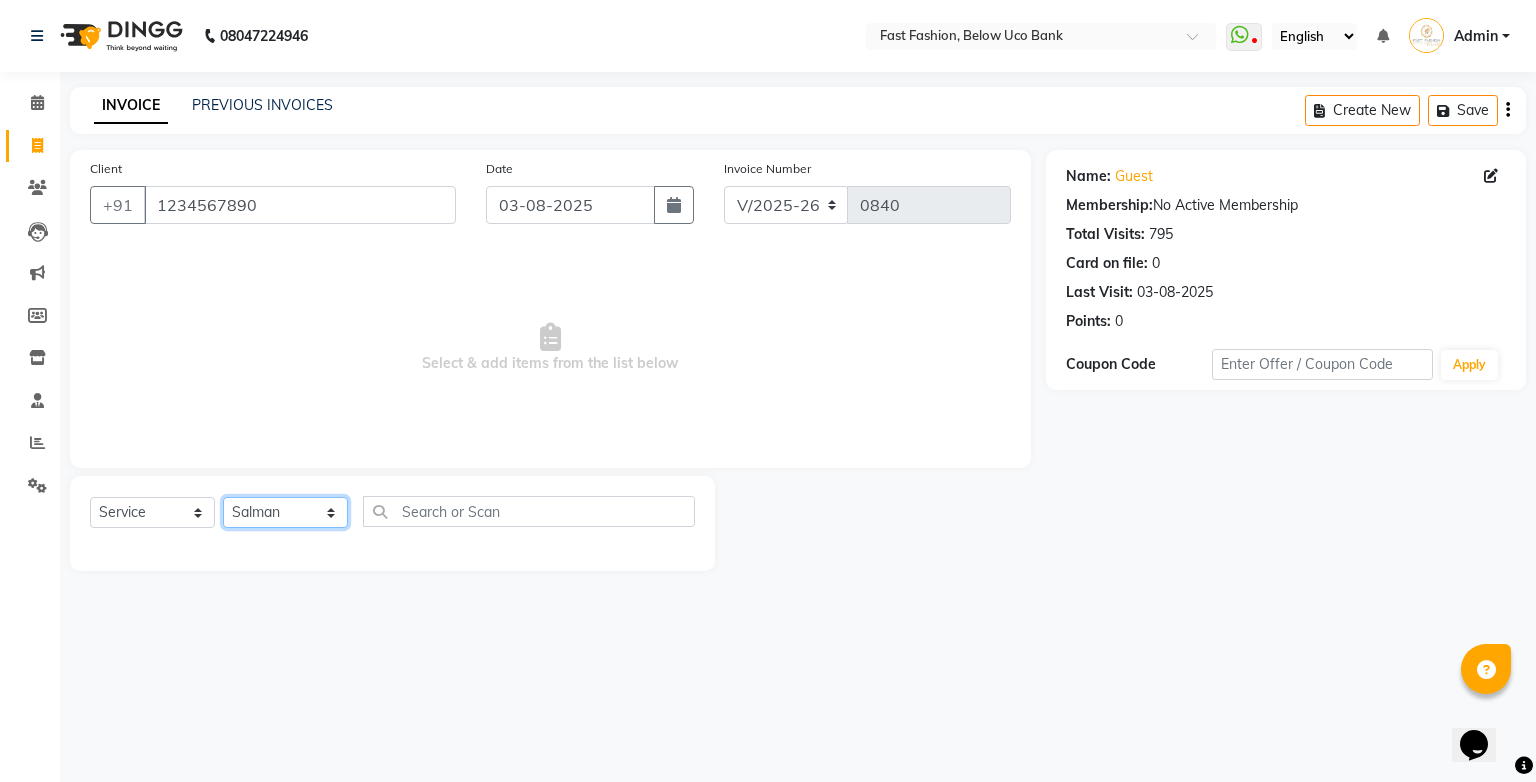 click on "Select Stylist [NAME] [NAME] [NAME] [NAME] [NAME] [NAME] [NAME] [NAME] [NAME] [NAME]" 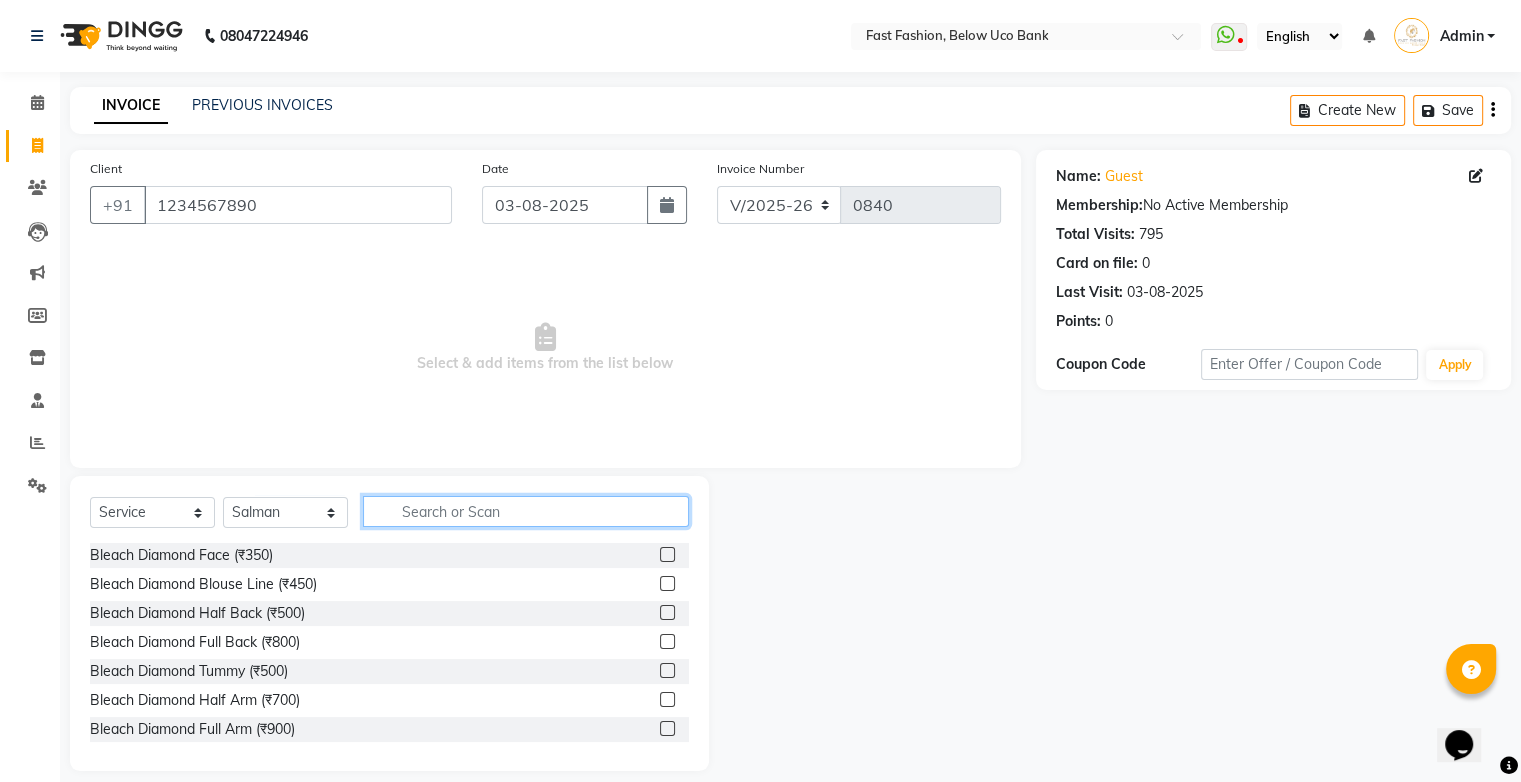 click 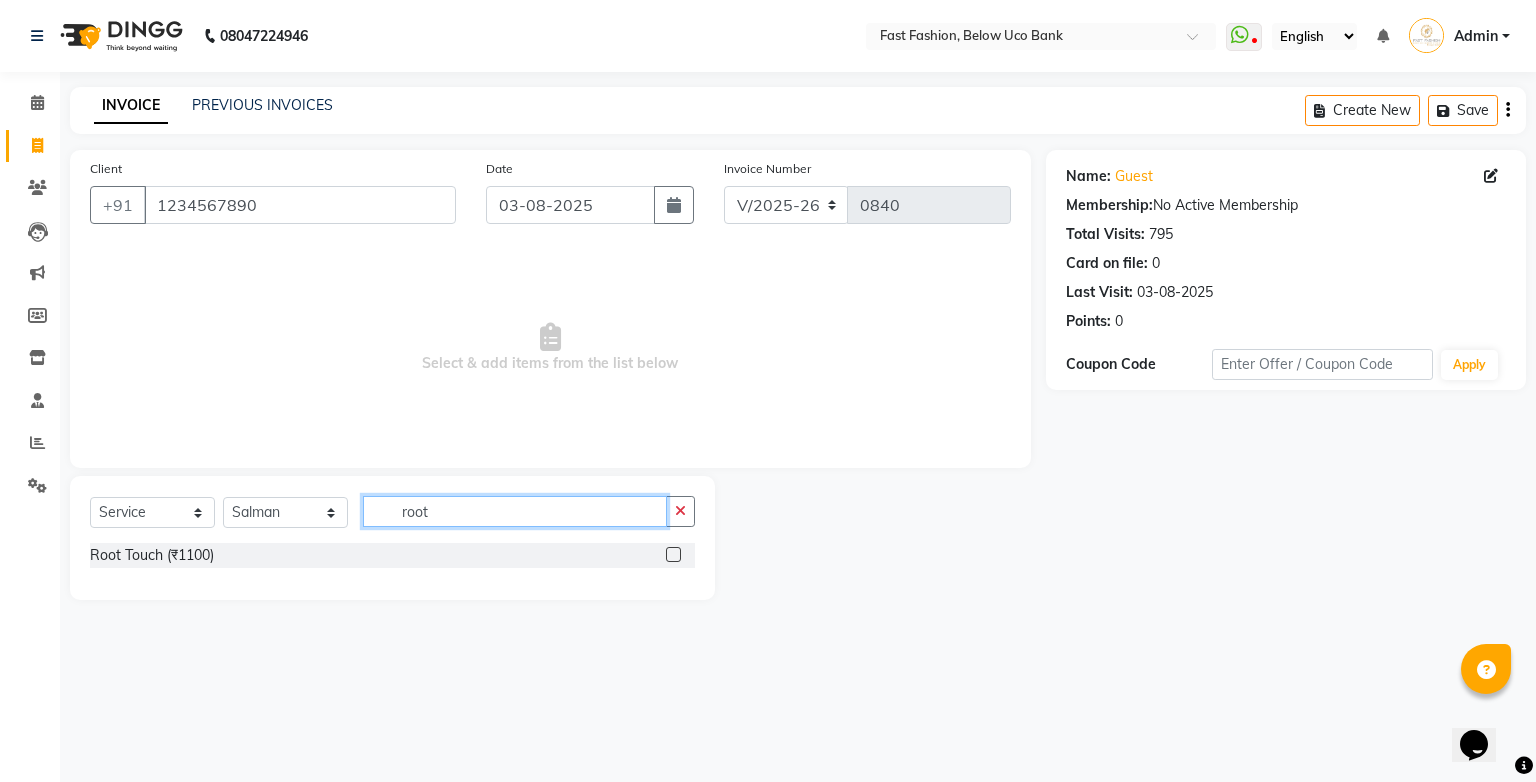 type on "root" 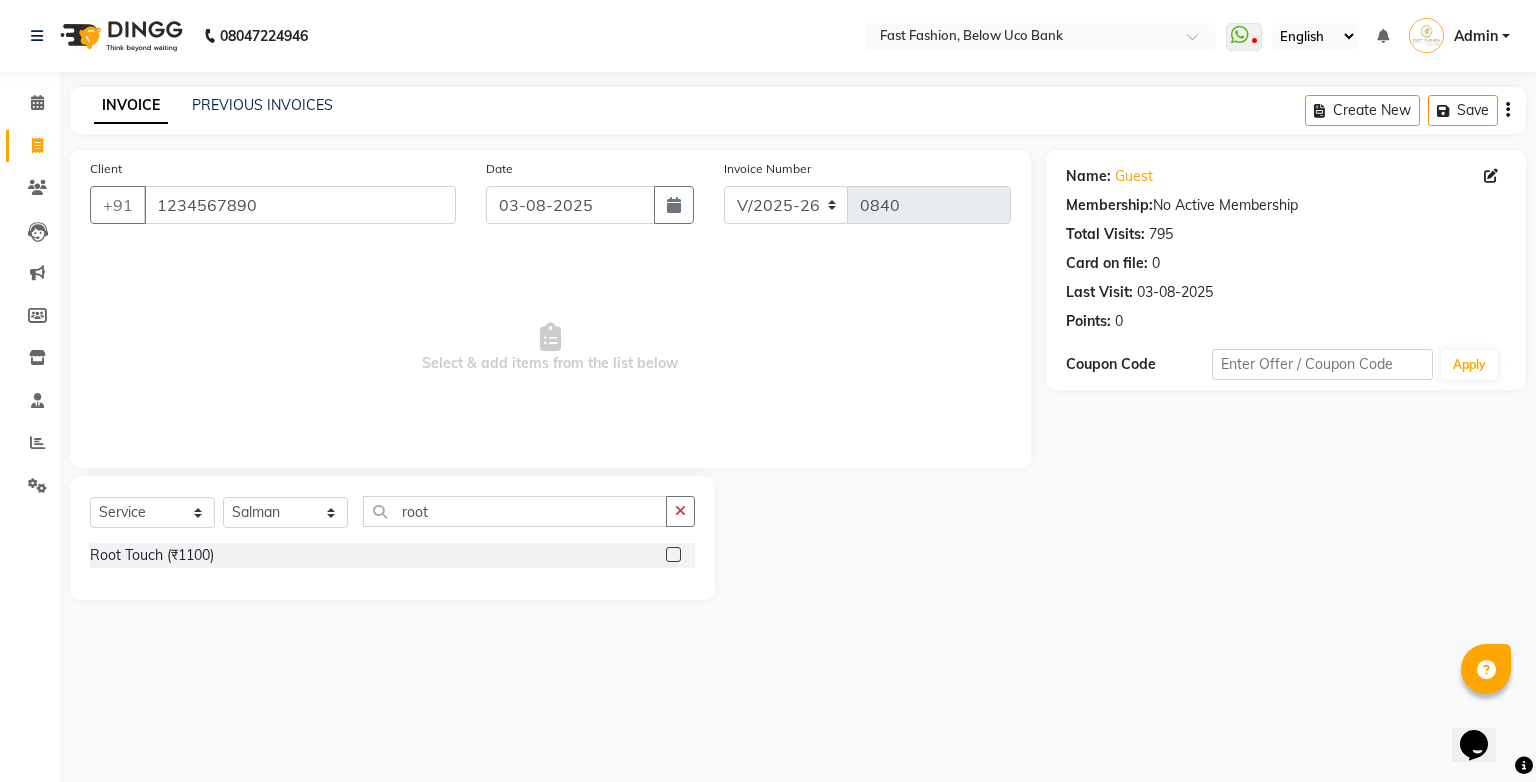 click 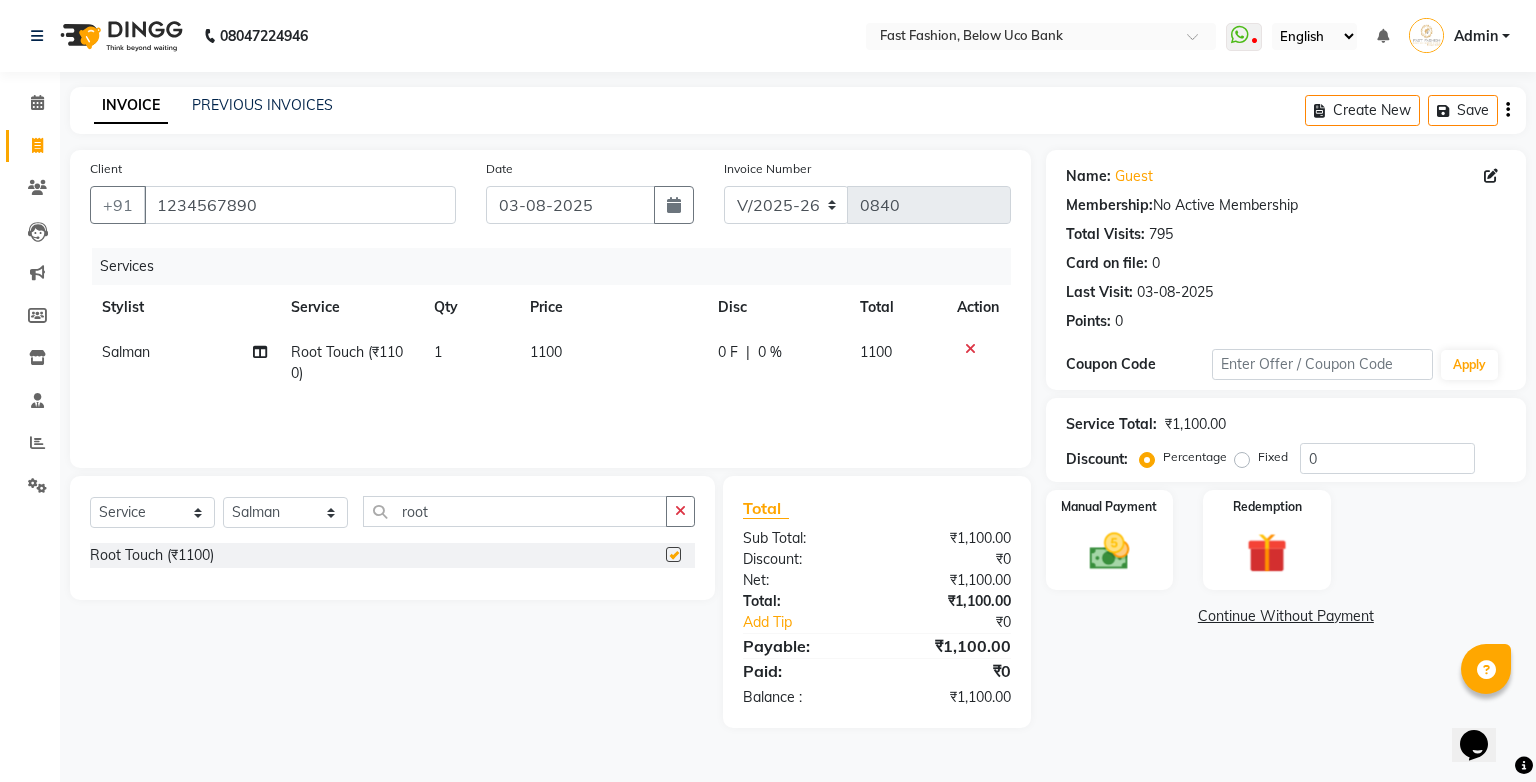 checkbox on "false" 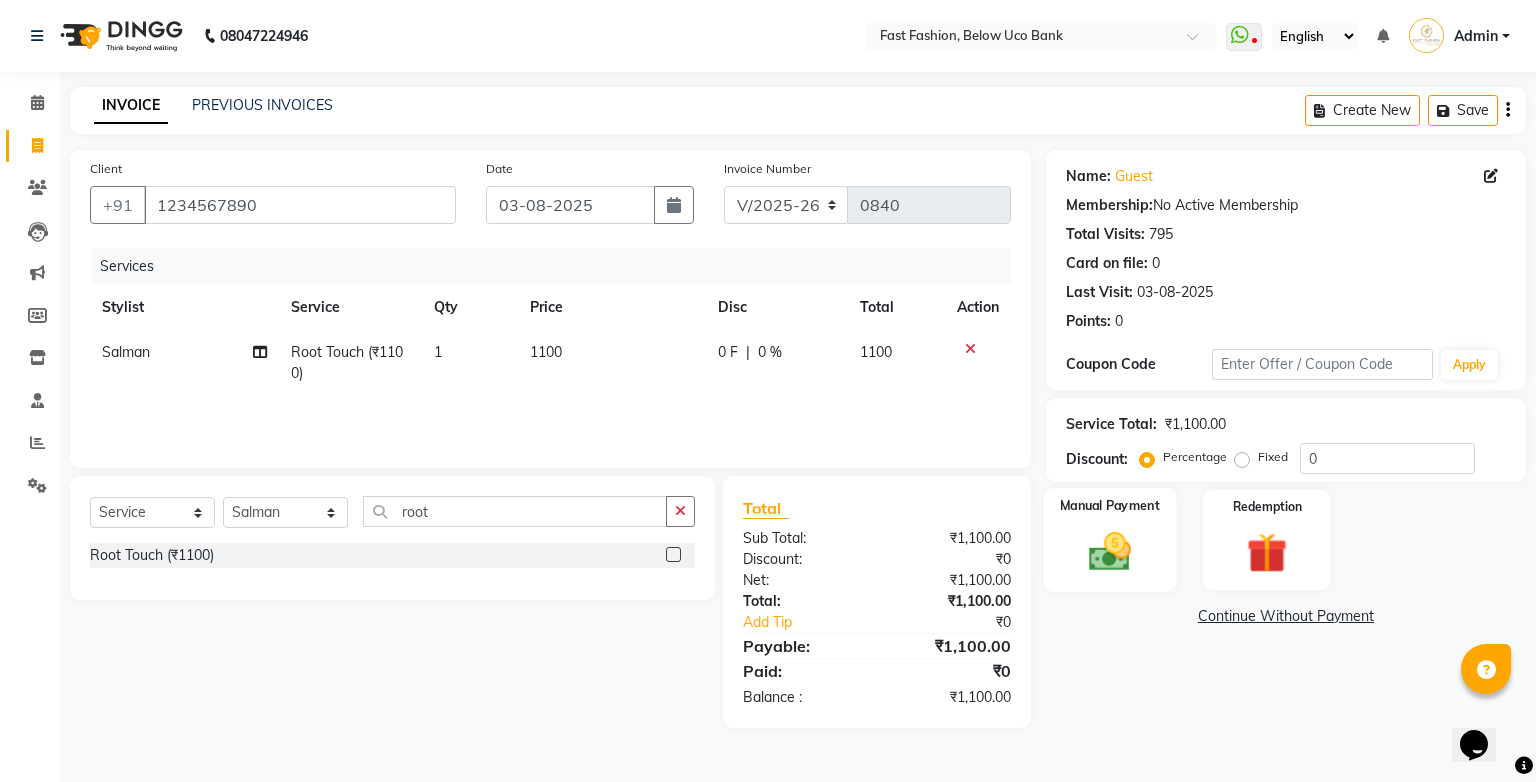 click 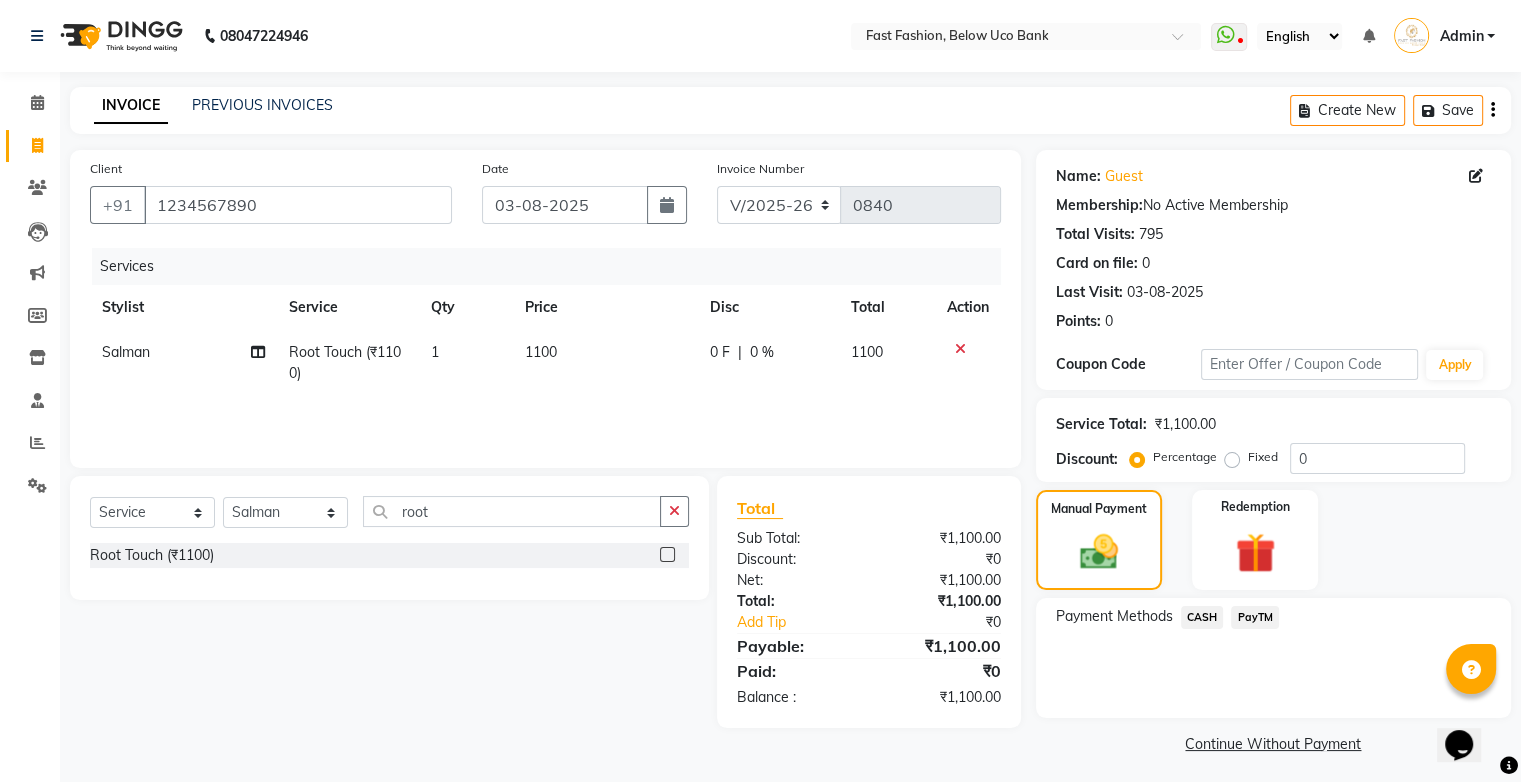 click on "PayTM" 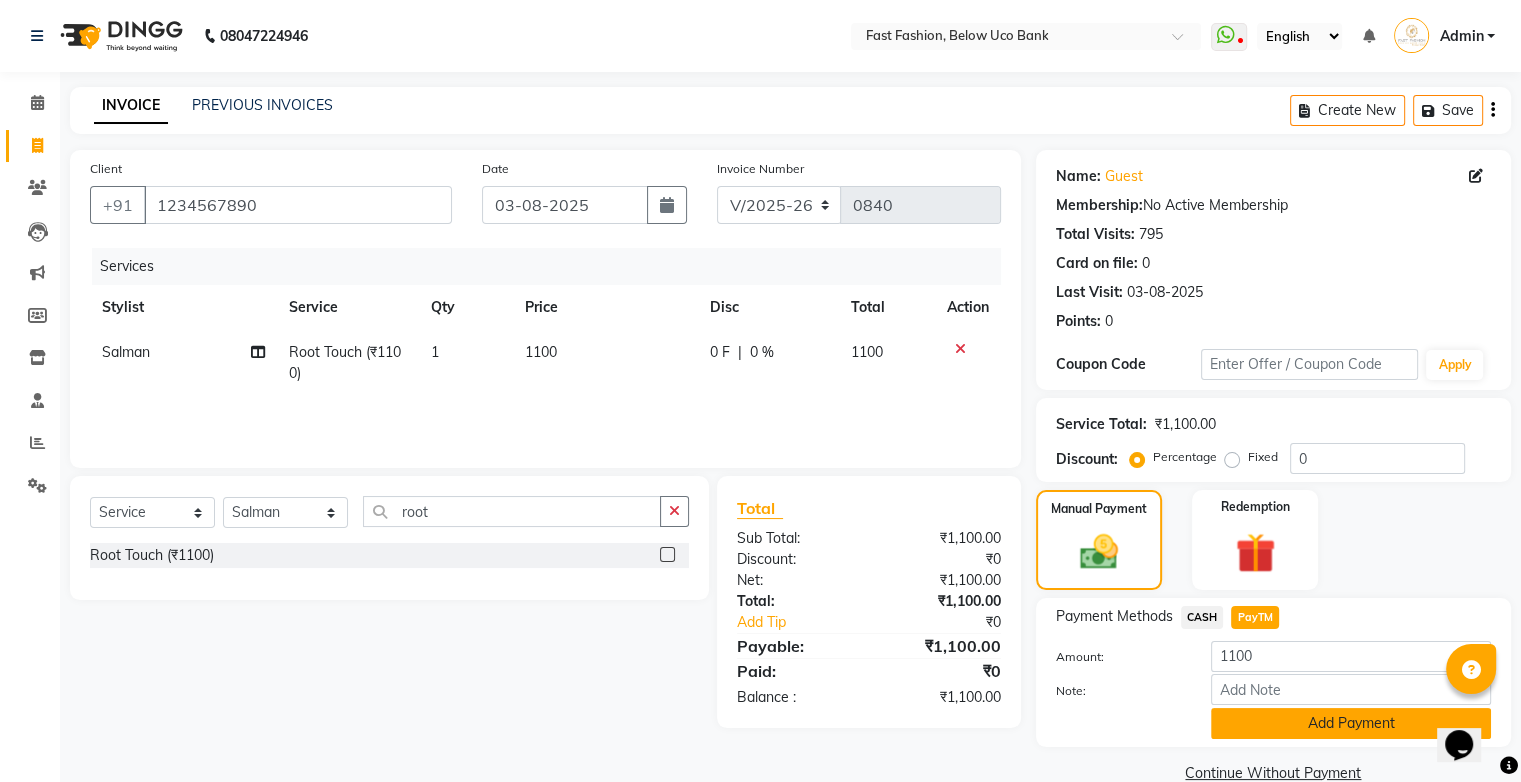 click on "Add Payment" 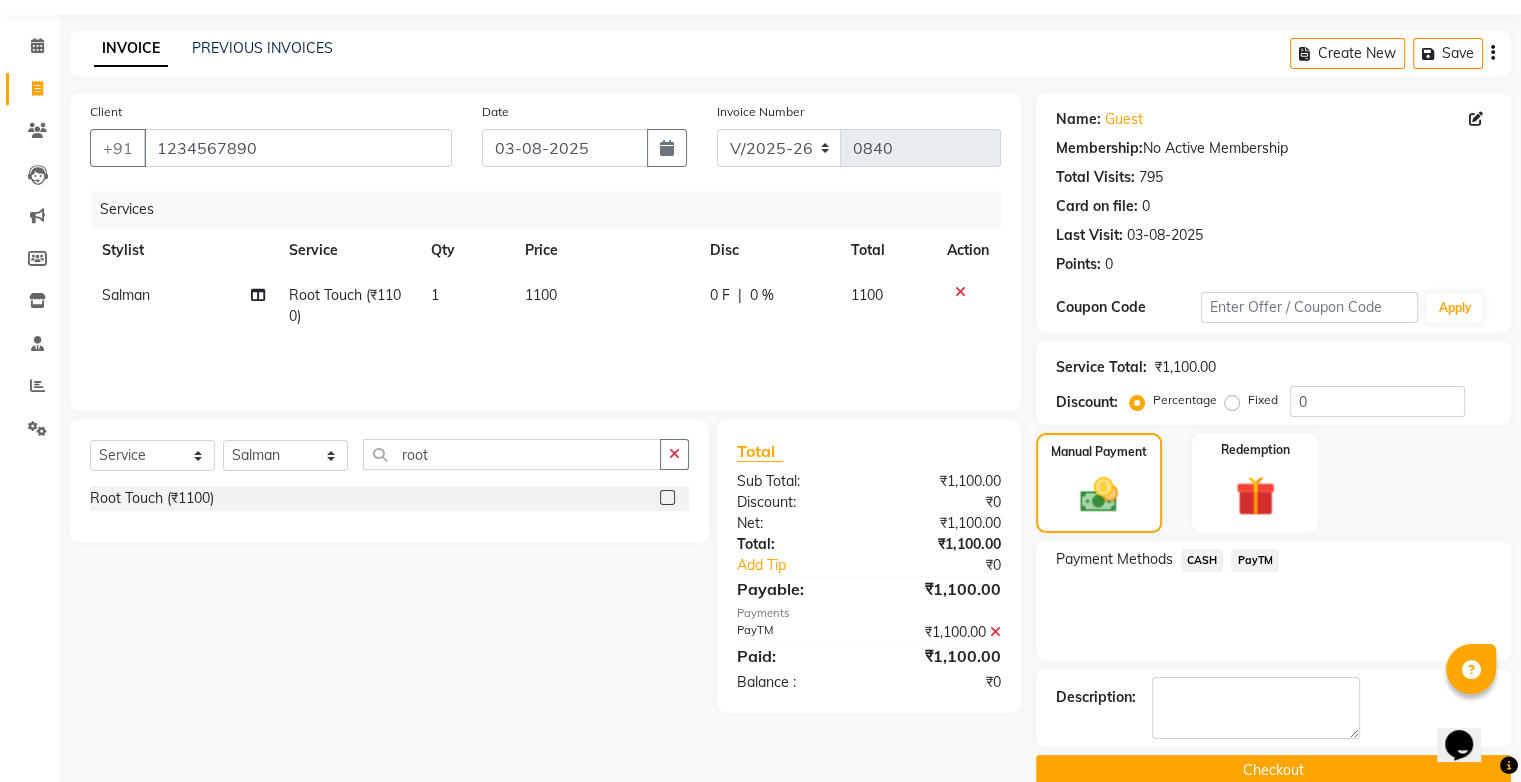 scroll, scrollTop: 88, scrollLeft: 0, axis: vertical 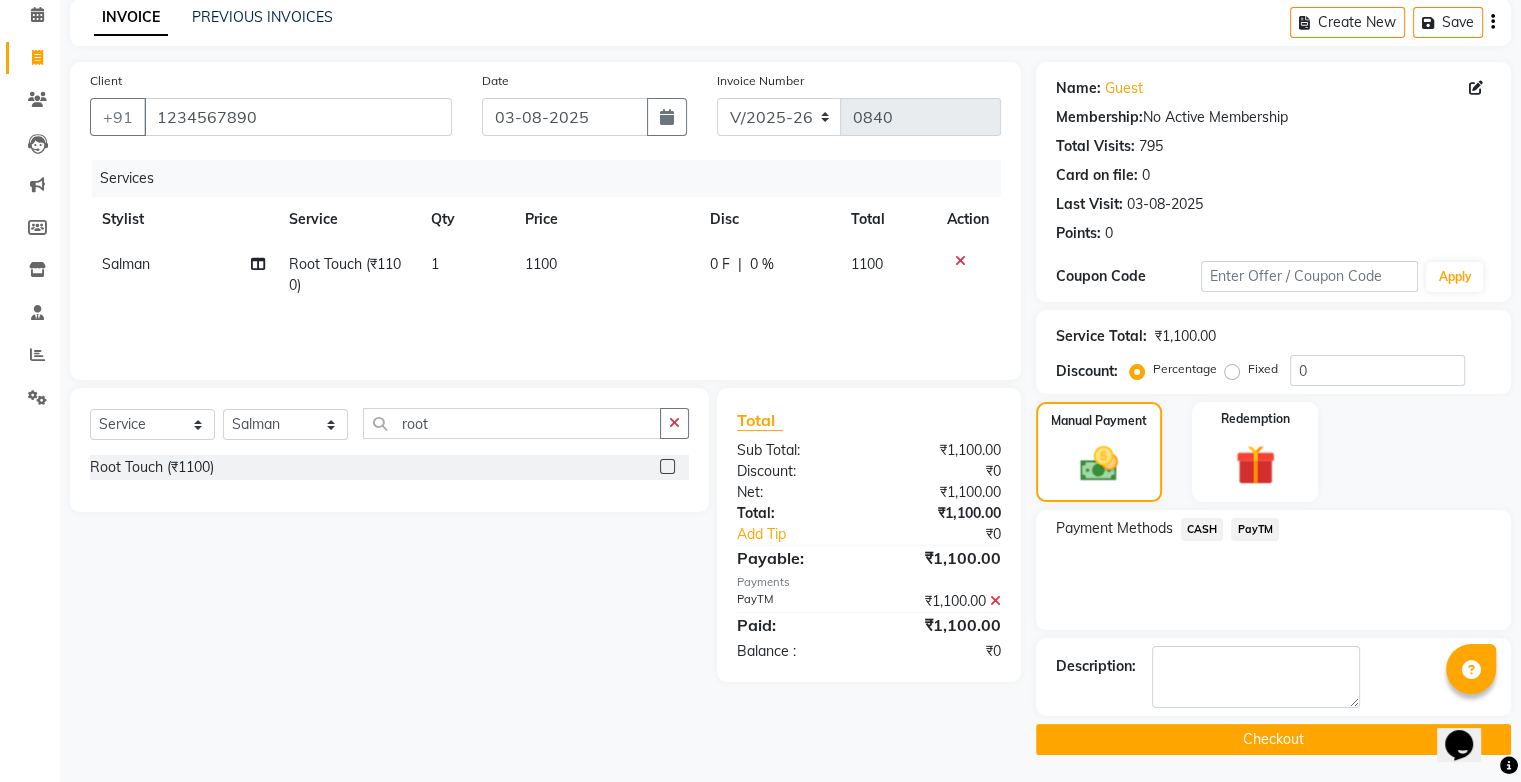 click 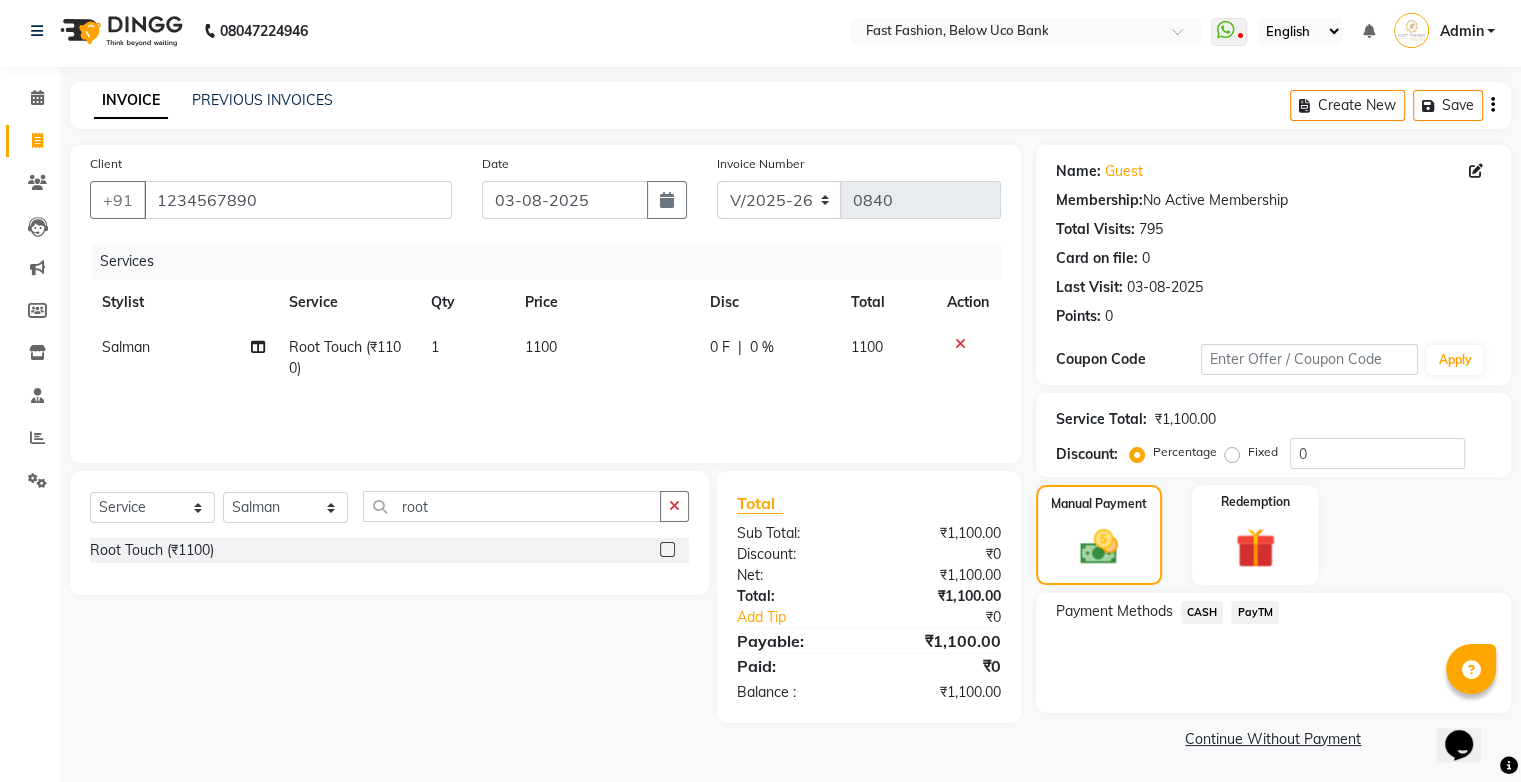 click on "CASH" 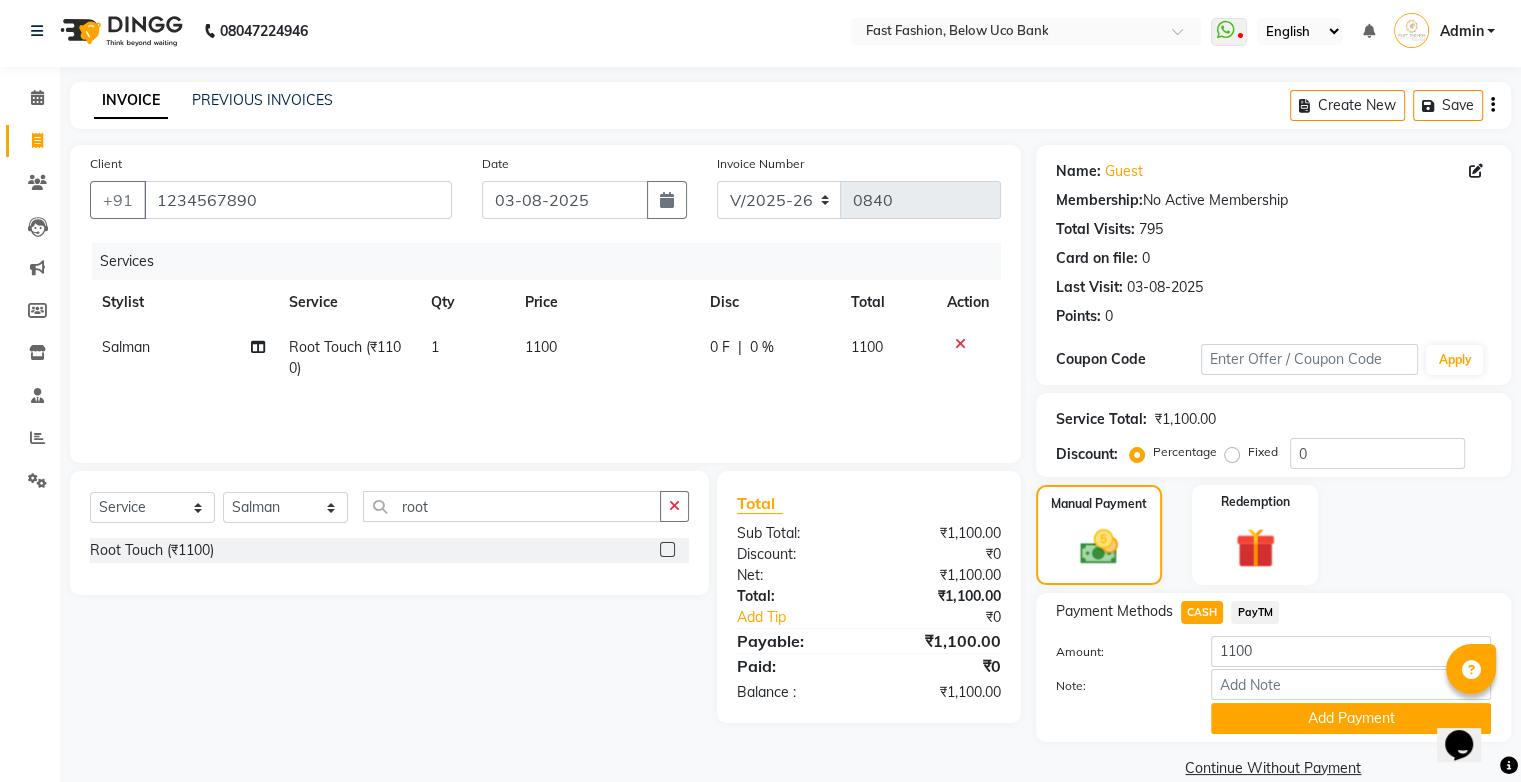 scroll, scrollTop: 36, scrollLeft: 0, axis: vertical 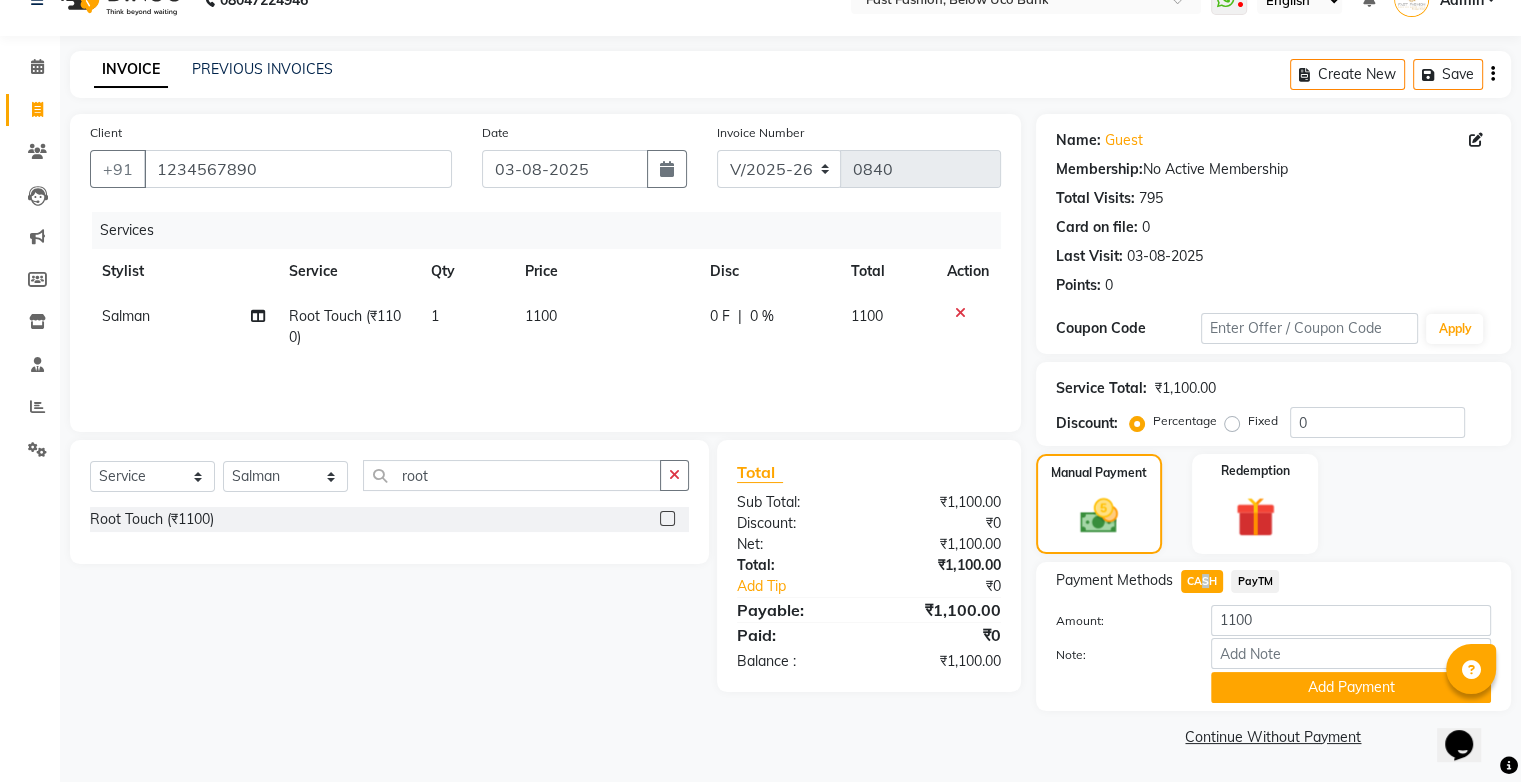 drag, startPoint x: 1198, startPoint y: 612, endPoint x: 1276, endPoint y: 687, distance: 108.20813 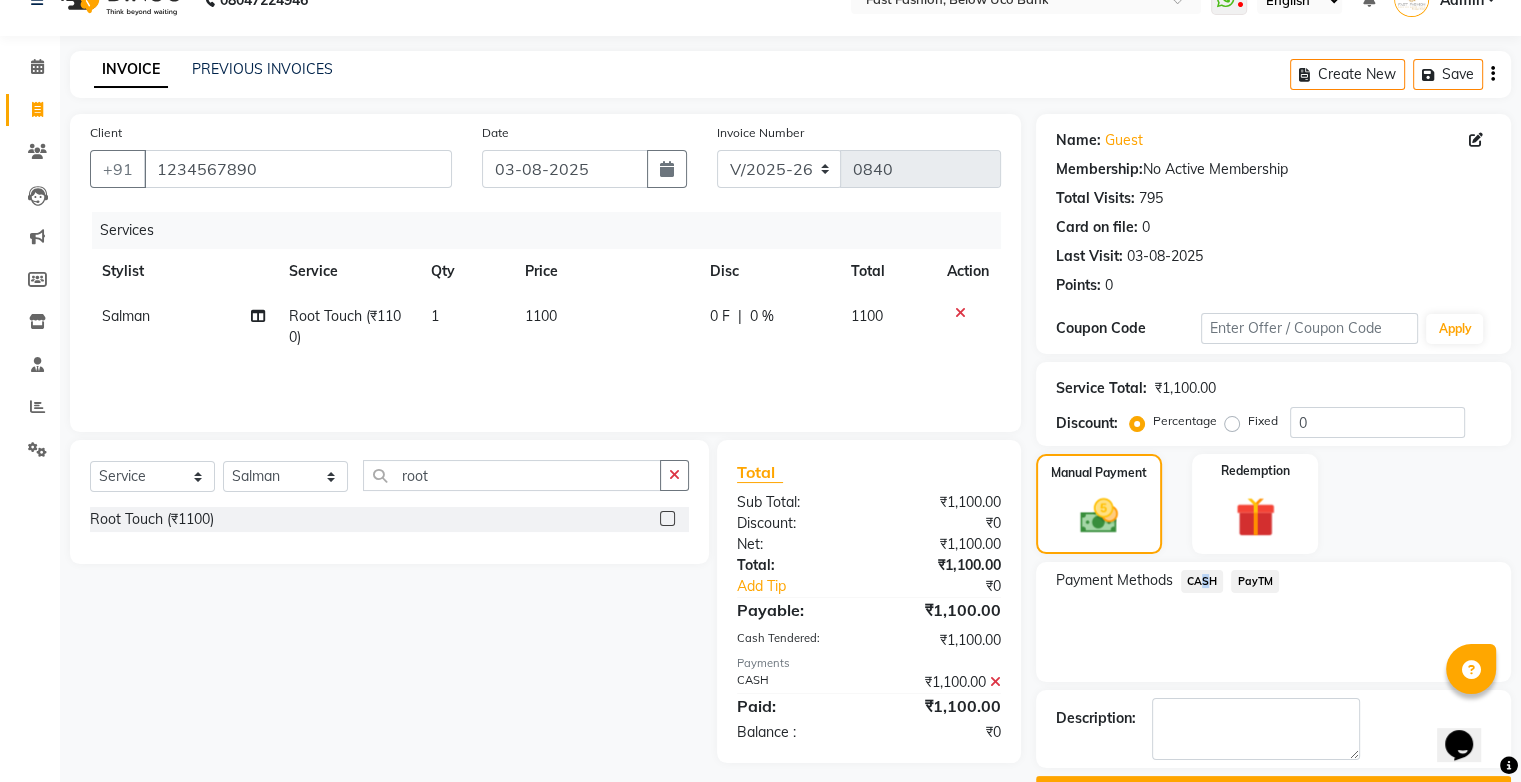 scroll, scrollTop: 88, scrollLeft: 0, axis: vertical 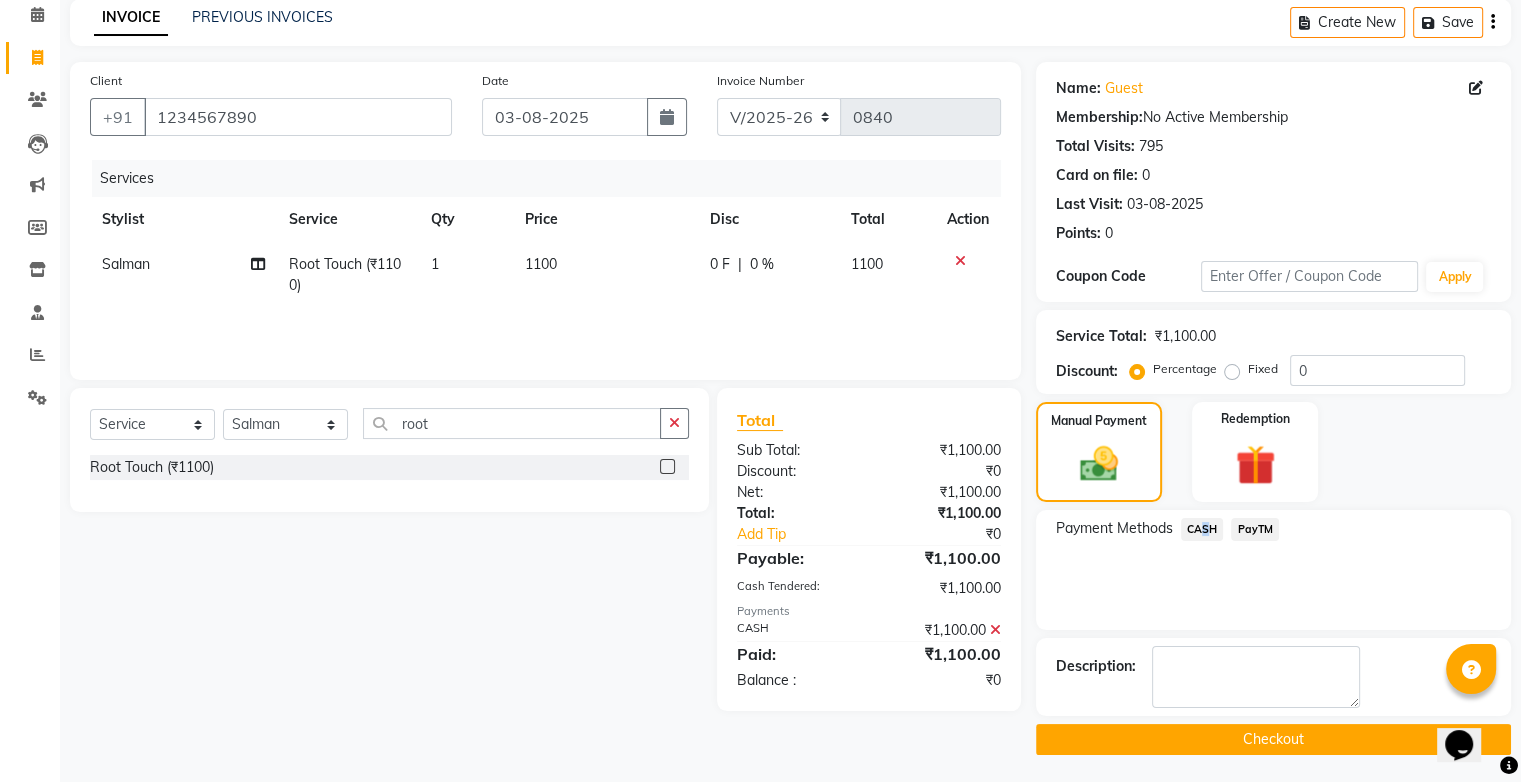 click on "Checkout" 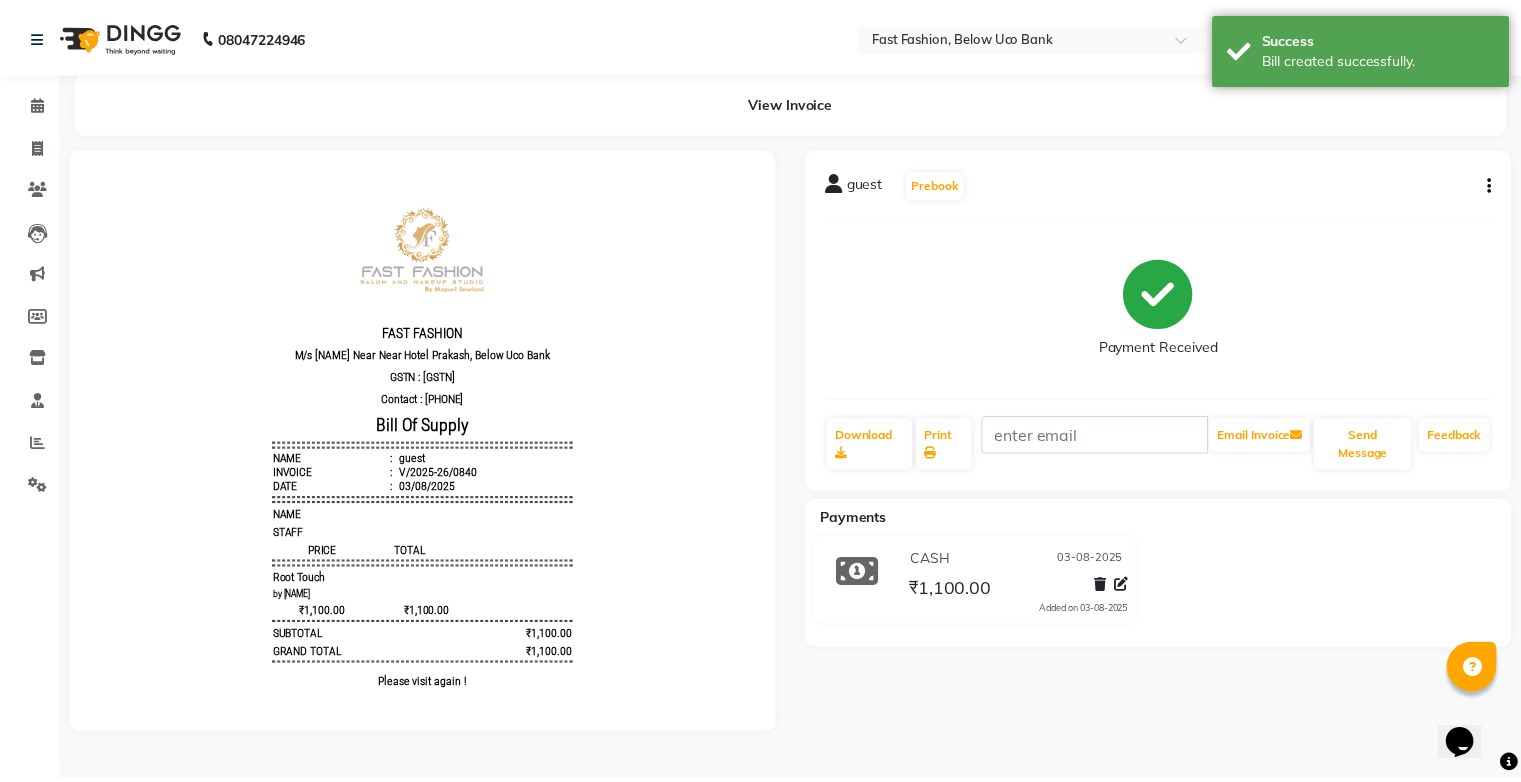 scroll, scrollTop: 0, scrollLeft: 0, axis: both 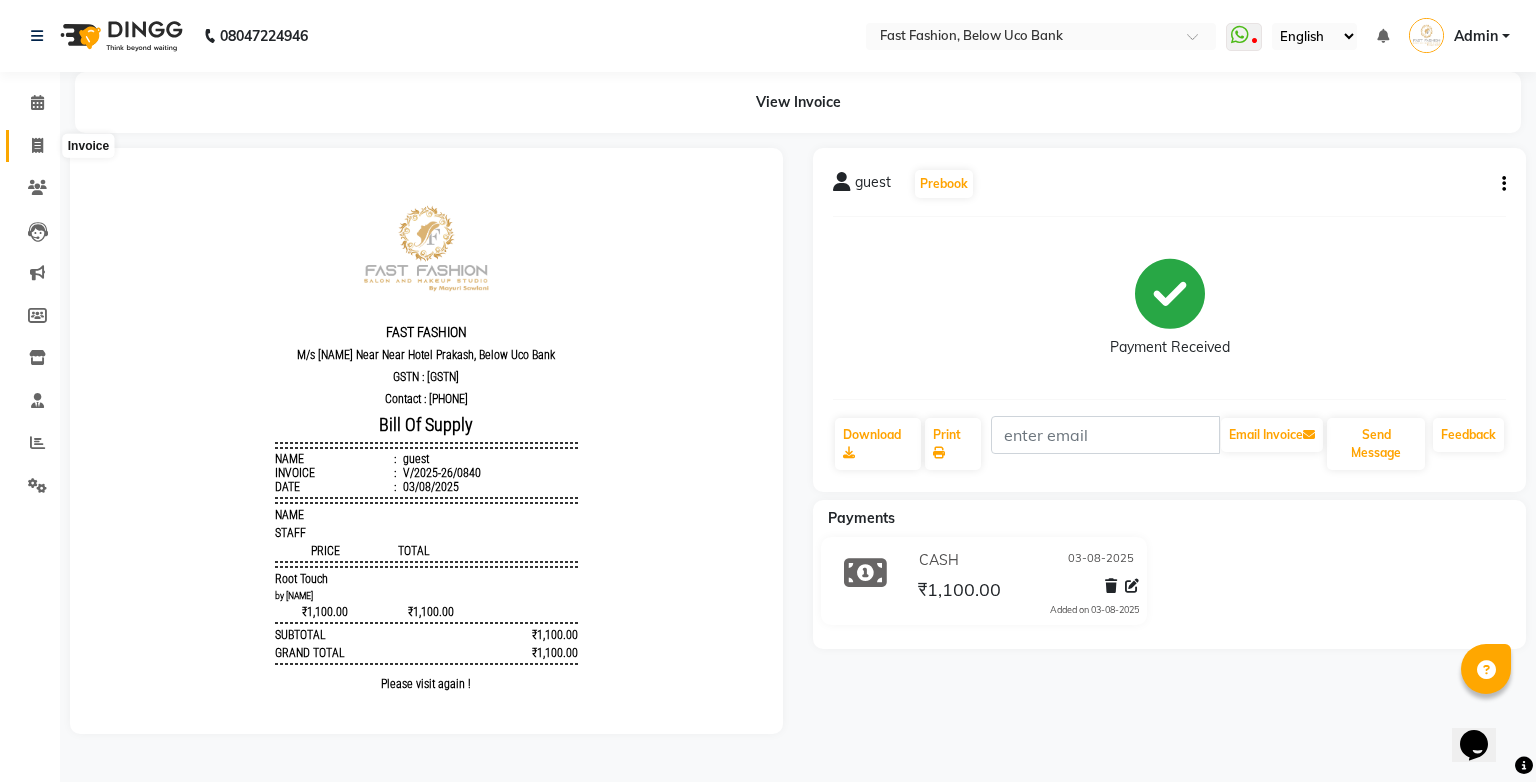 click 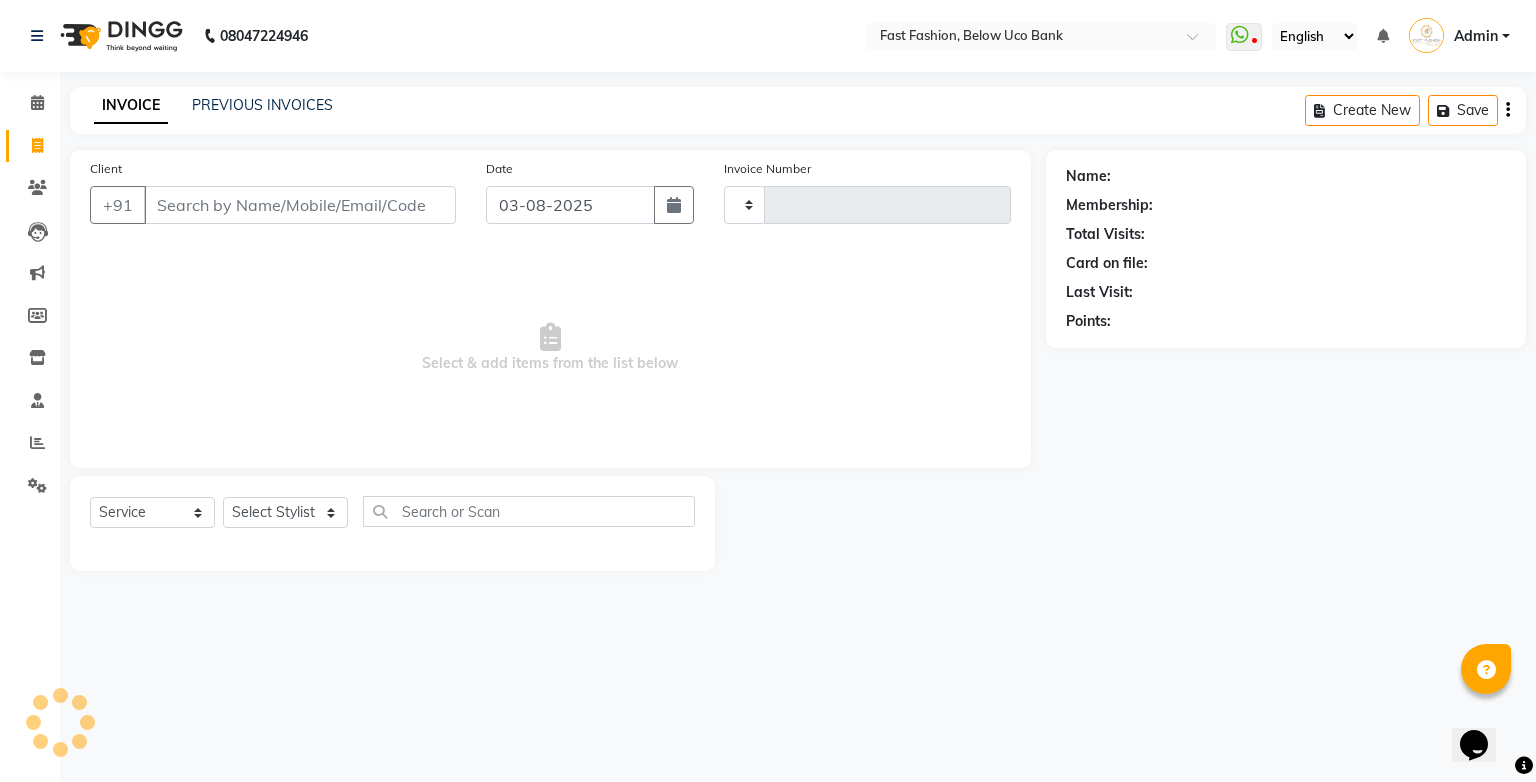 type on "0841" 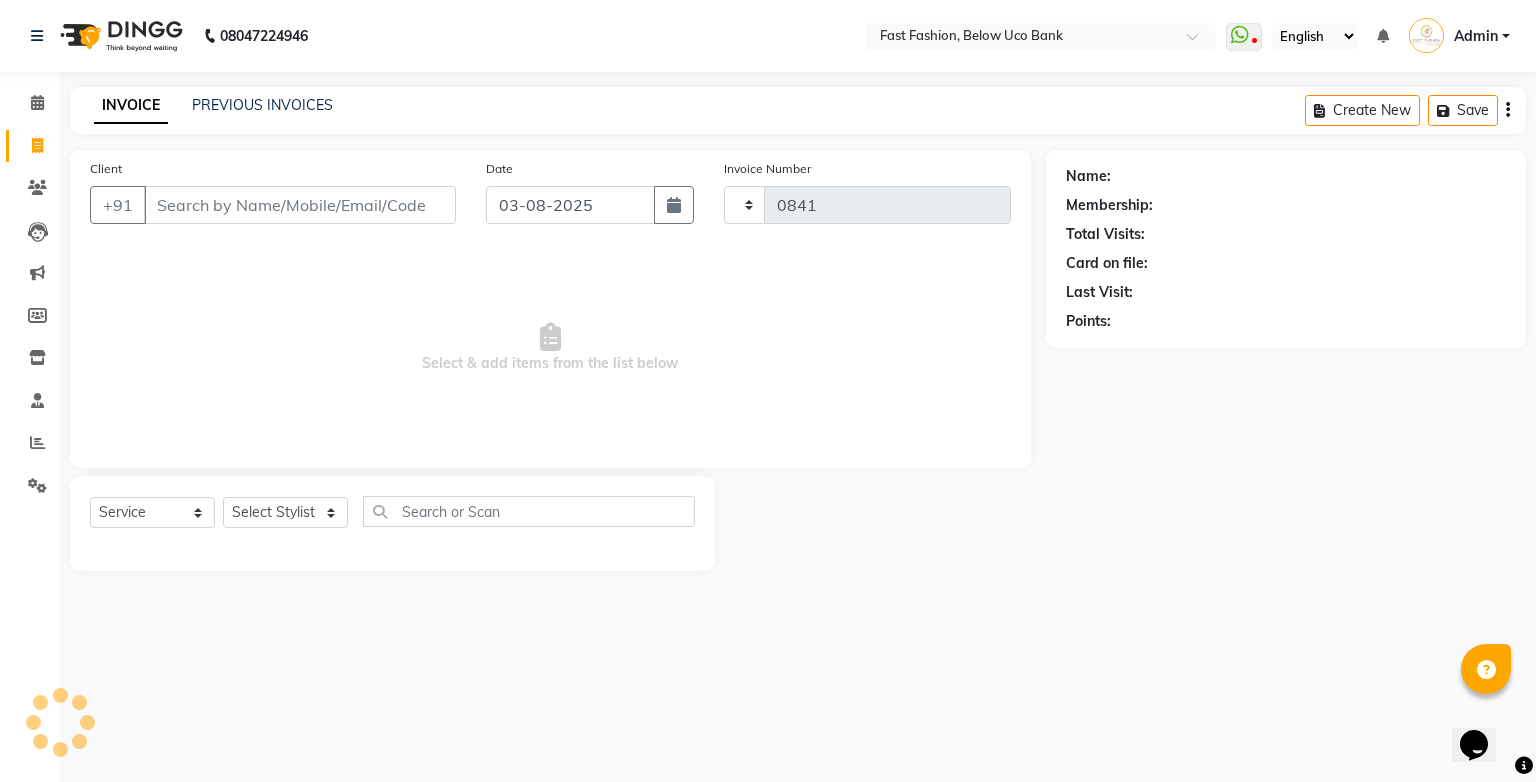 select on "4228" 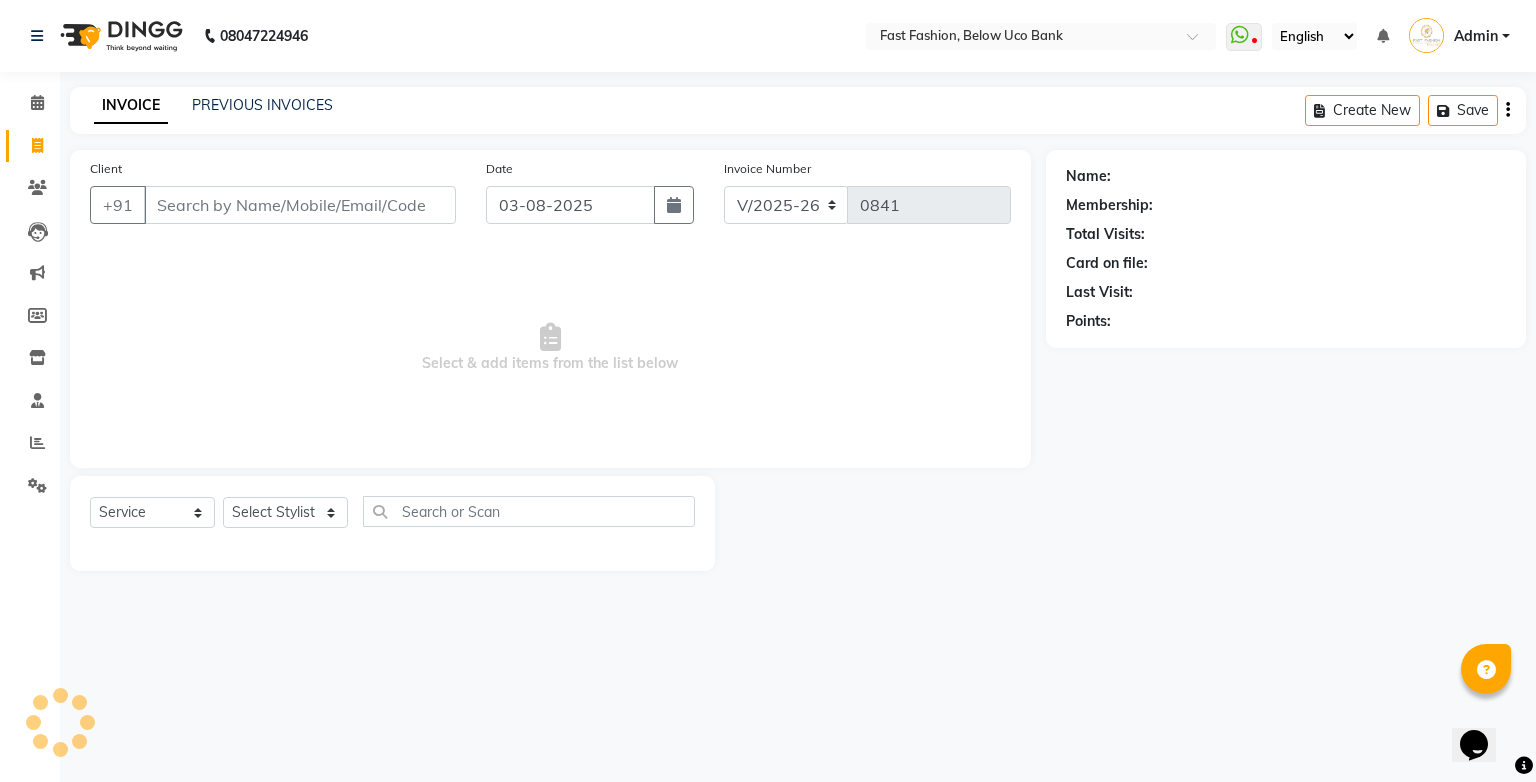 click on "Client" at bounding box center (300, 205) 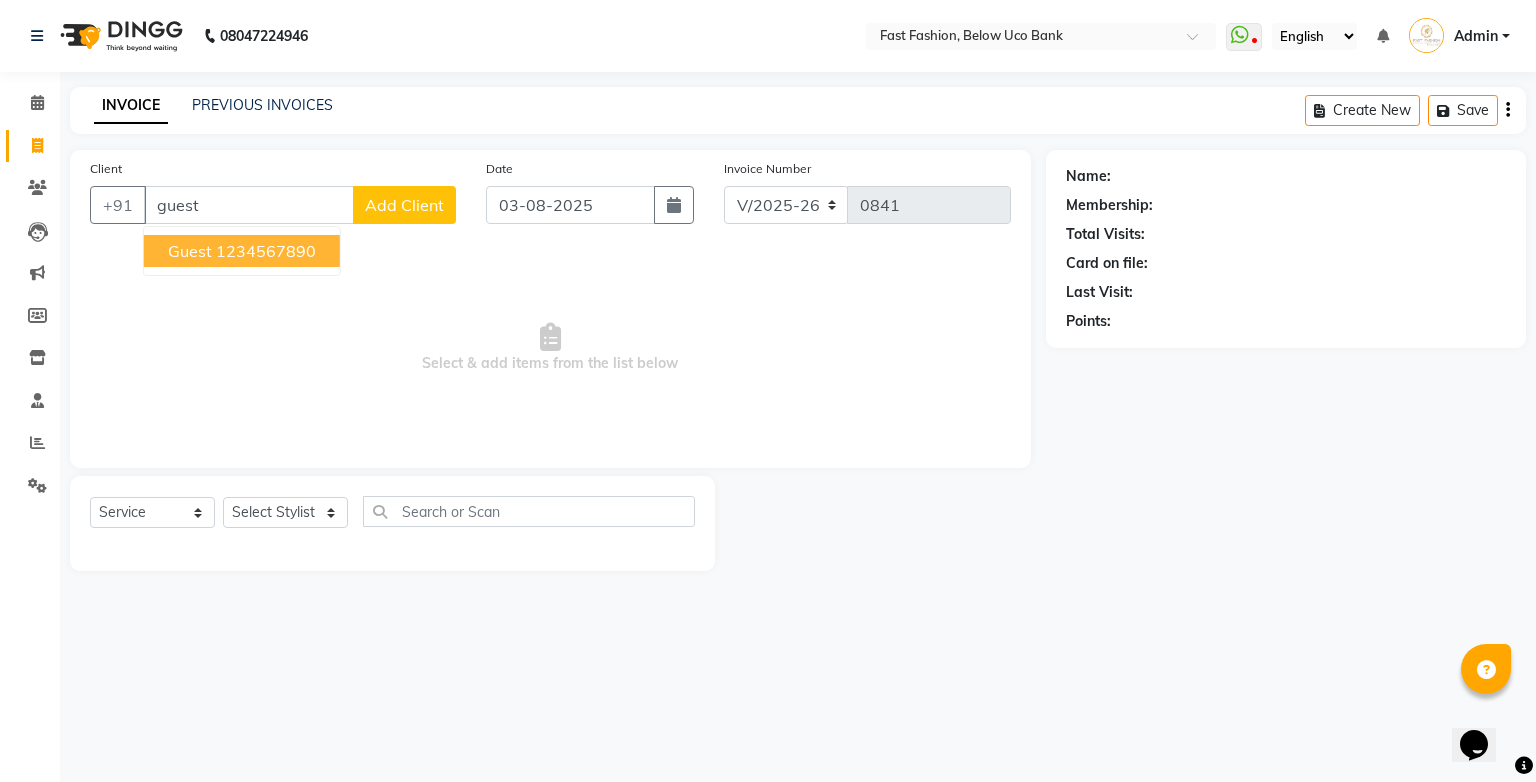 click on "guest" at bounding box center (190, 251) 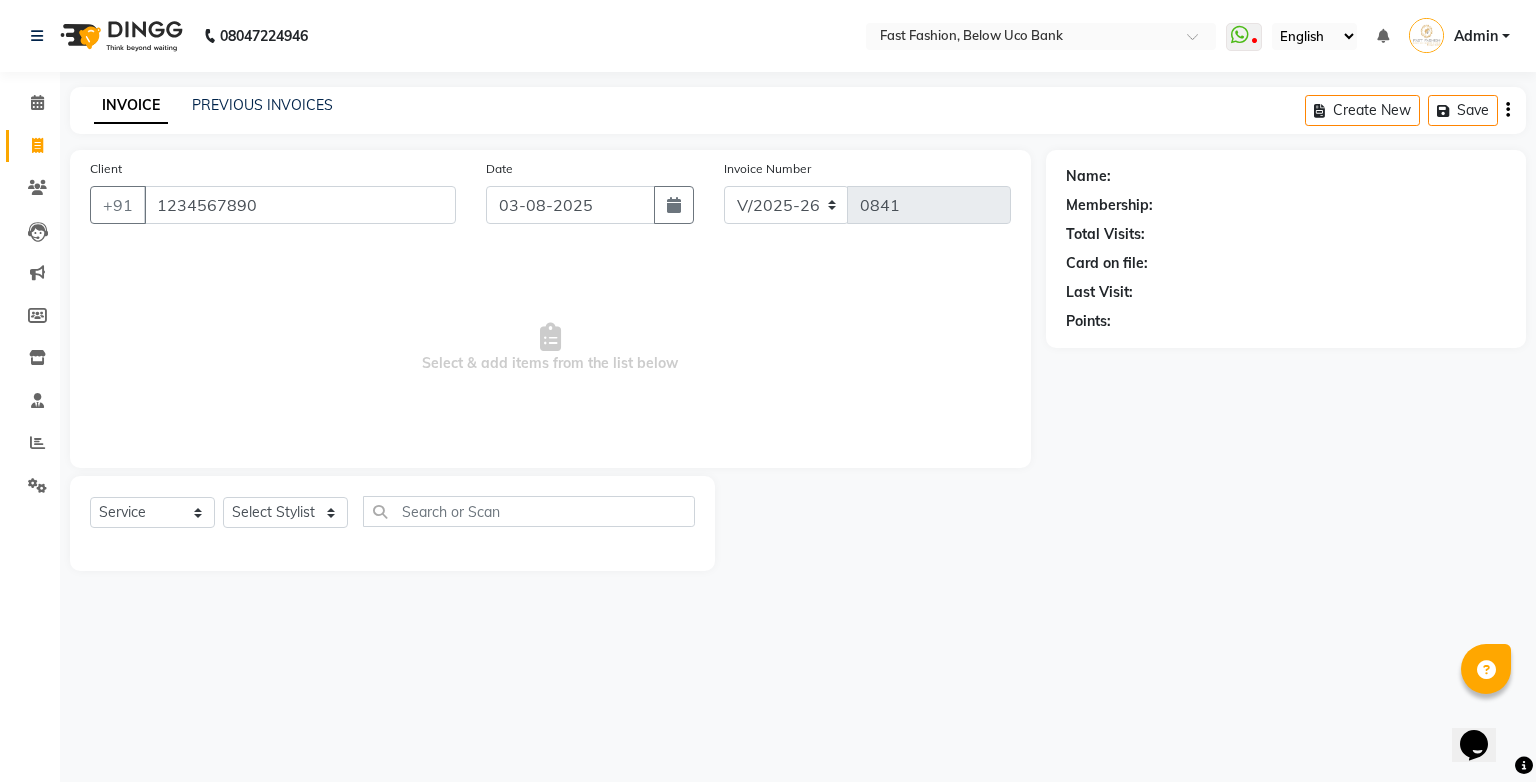 type on "1234567890" 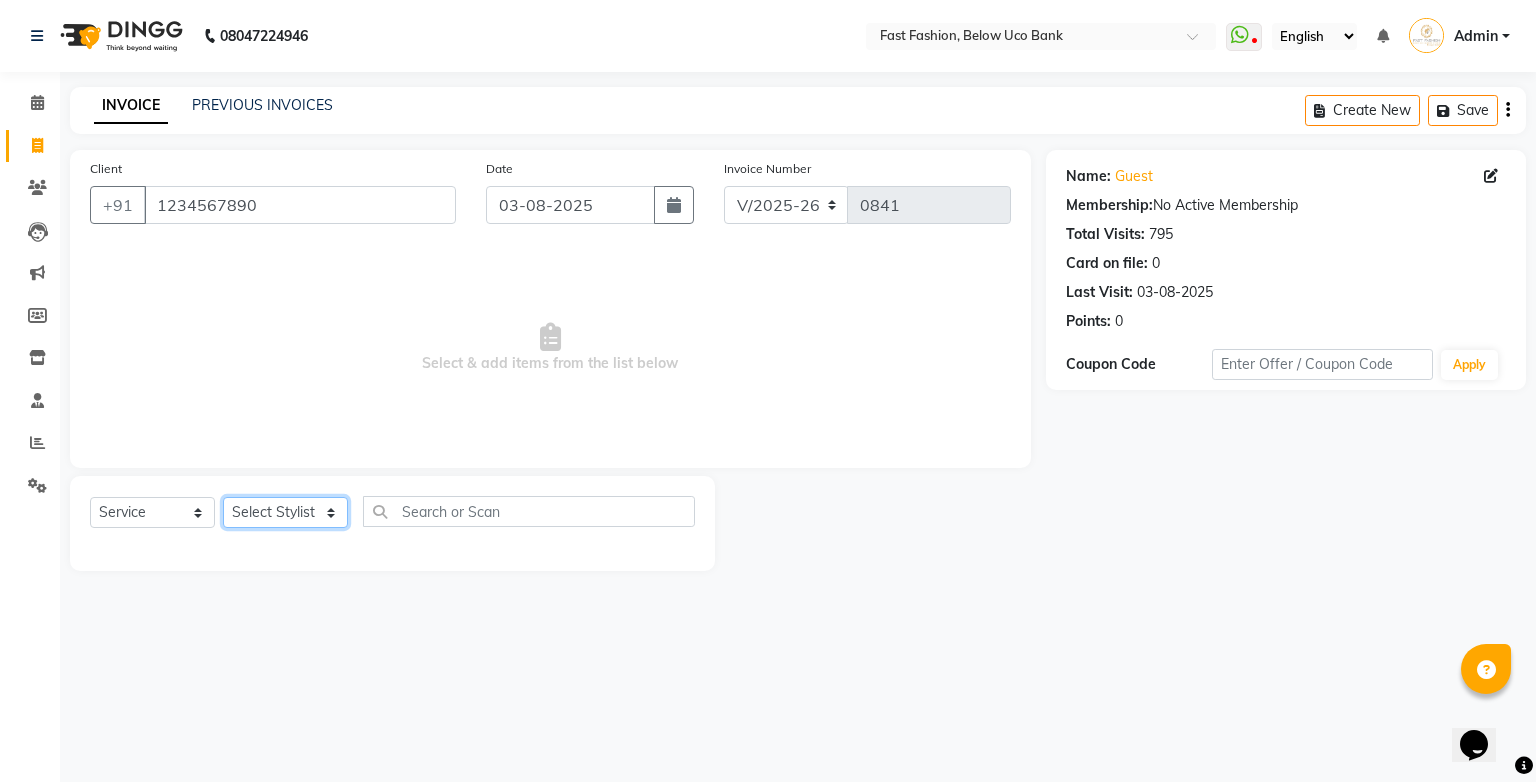 click on "Select Stylist [NAME] [NAME] [NAME] [NAME] [NAME] [NAME] [NAME] [NAME] [NAME] [NAME]" 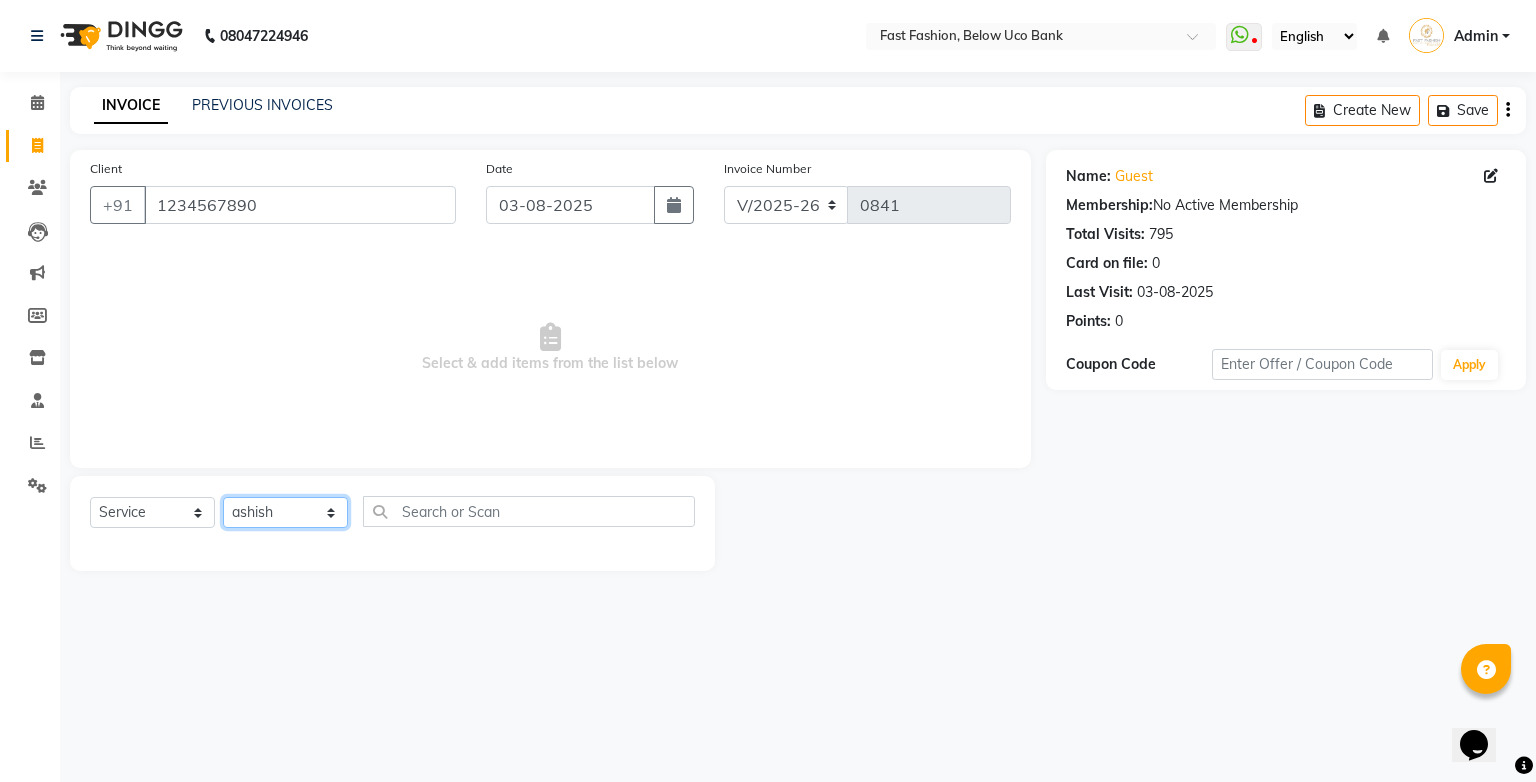 click on "Select Stylist [NAME] [NAME] [NAME] [NAME] [NAME] [NAME] [NAME] [NAME] [NAME] [NAME]" 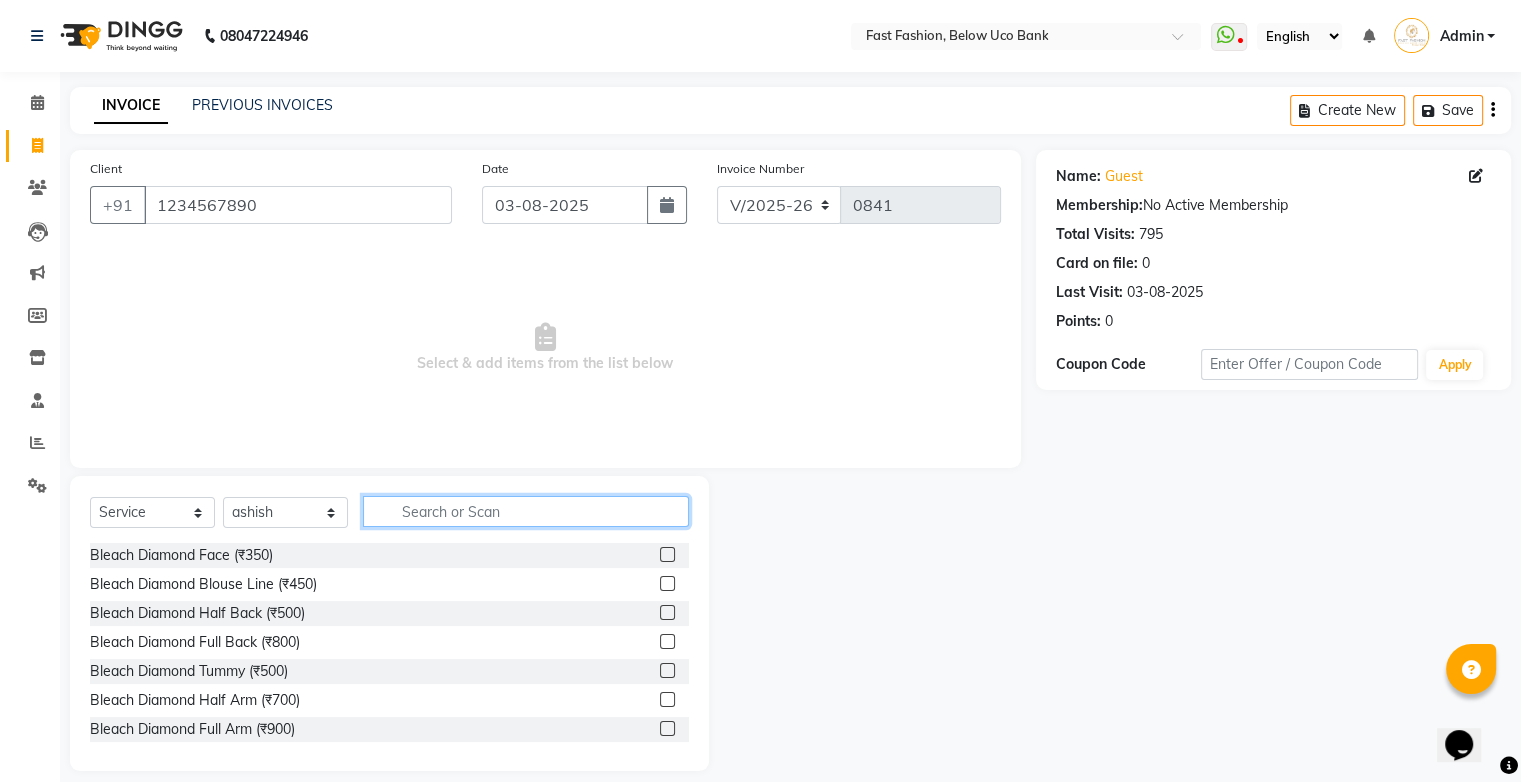 click 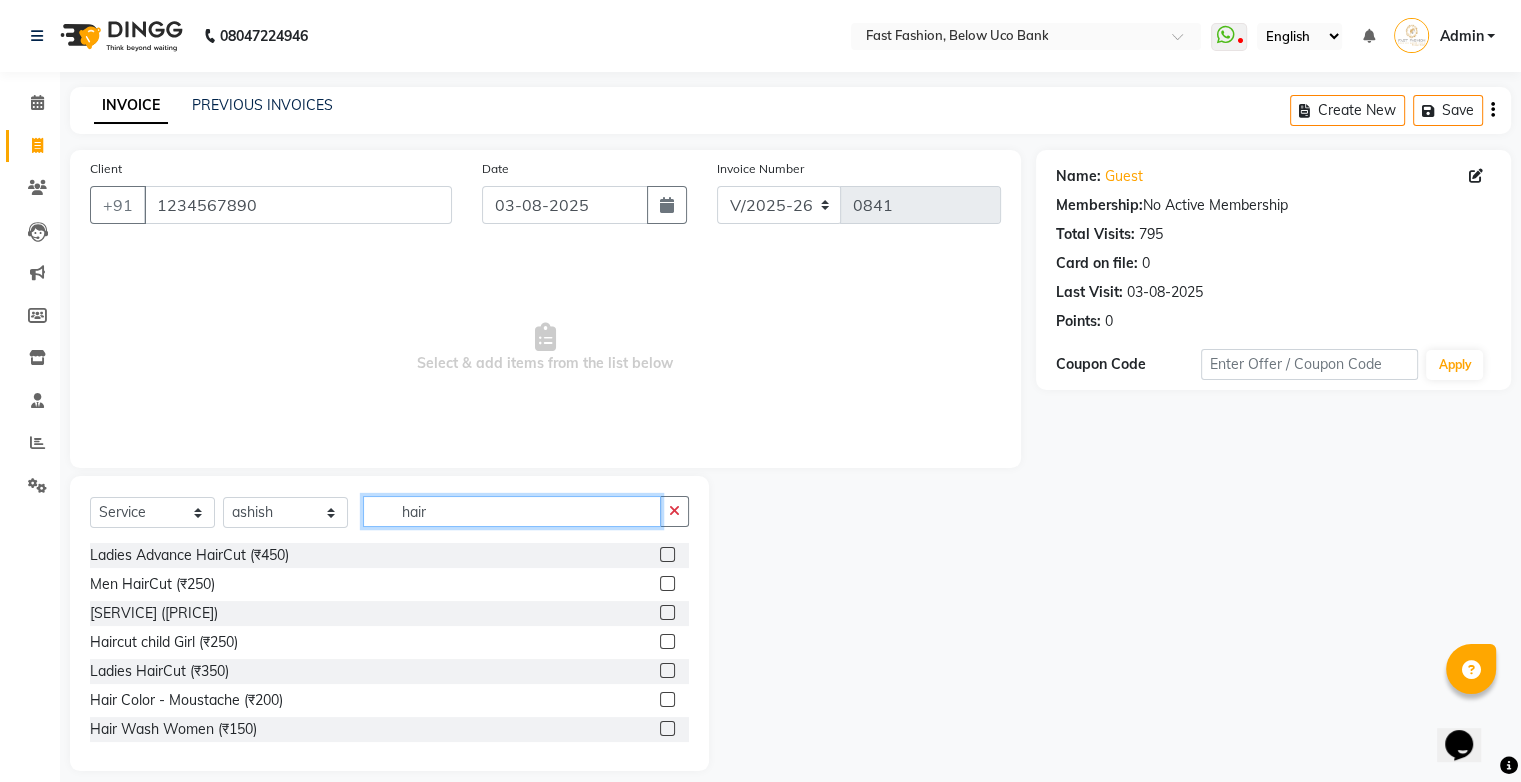 type on "hair" 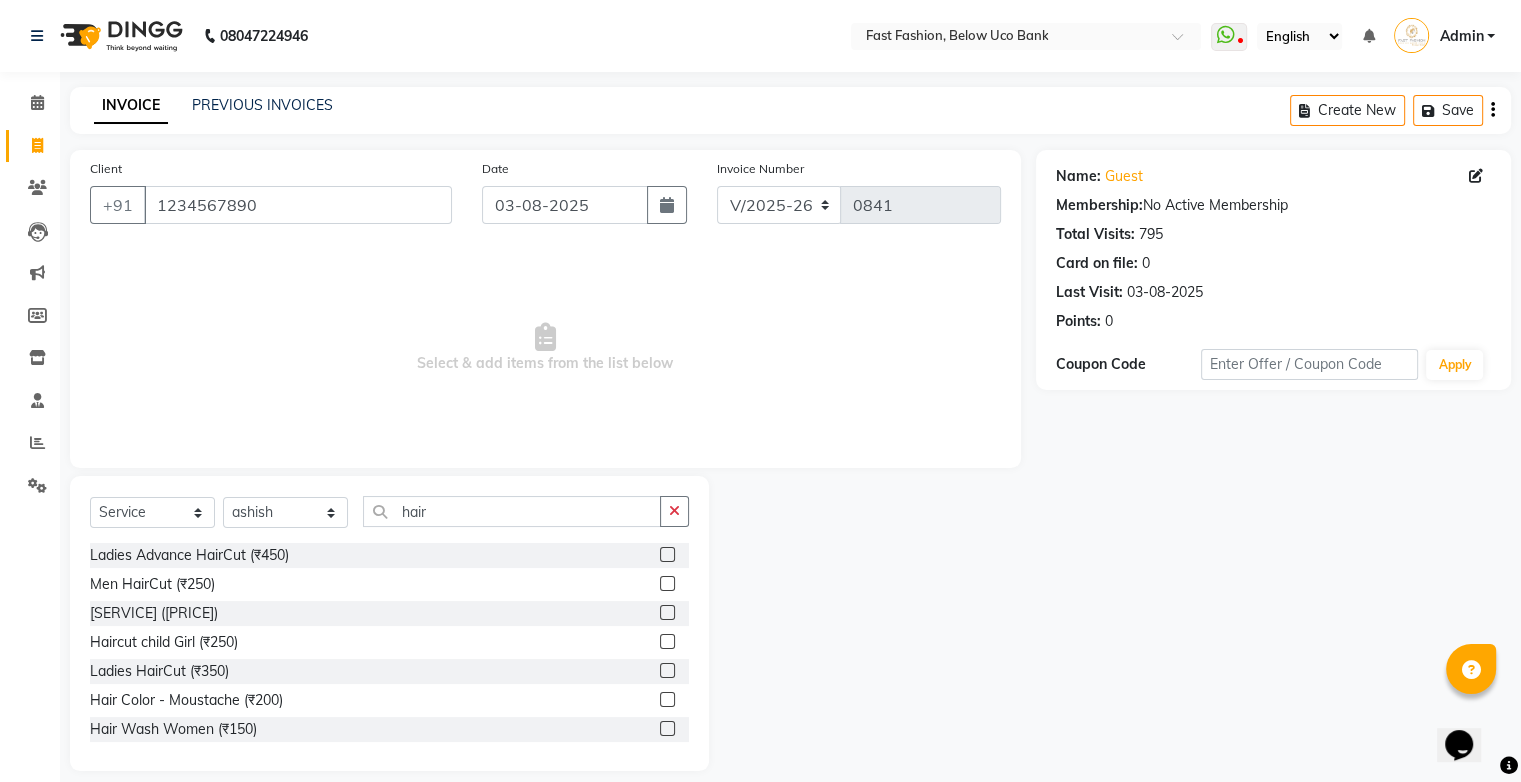 click 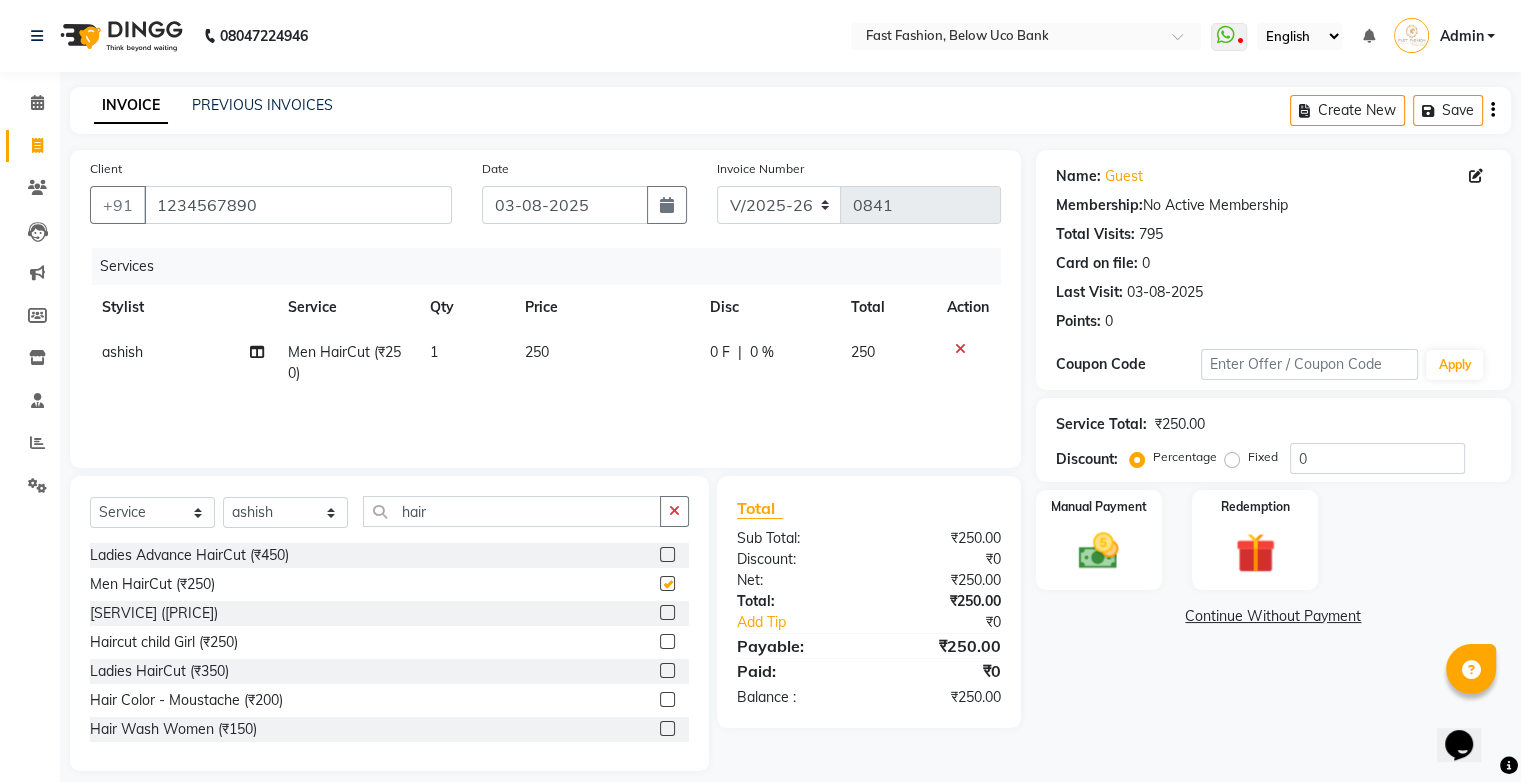 checkbox on "false" 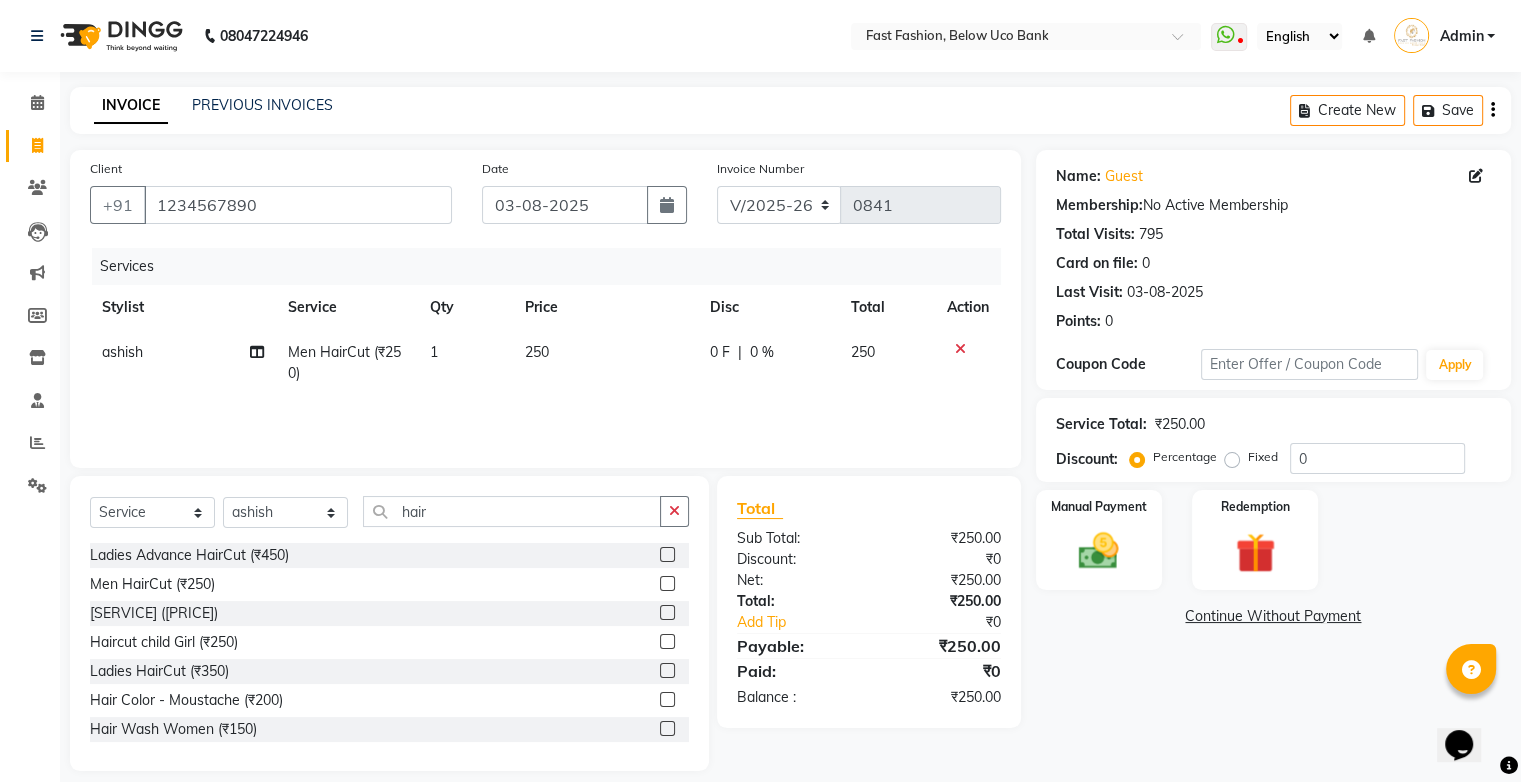 click 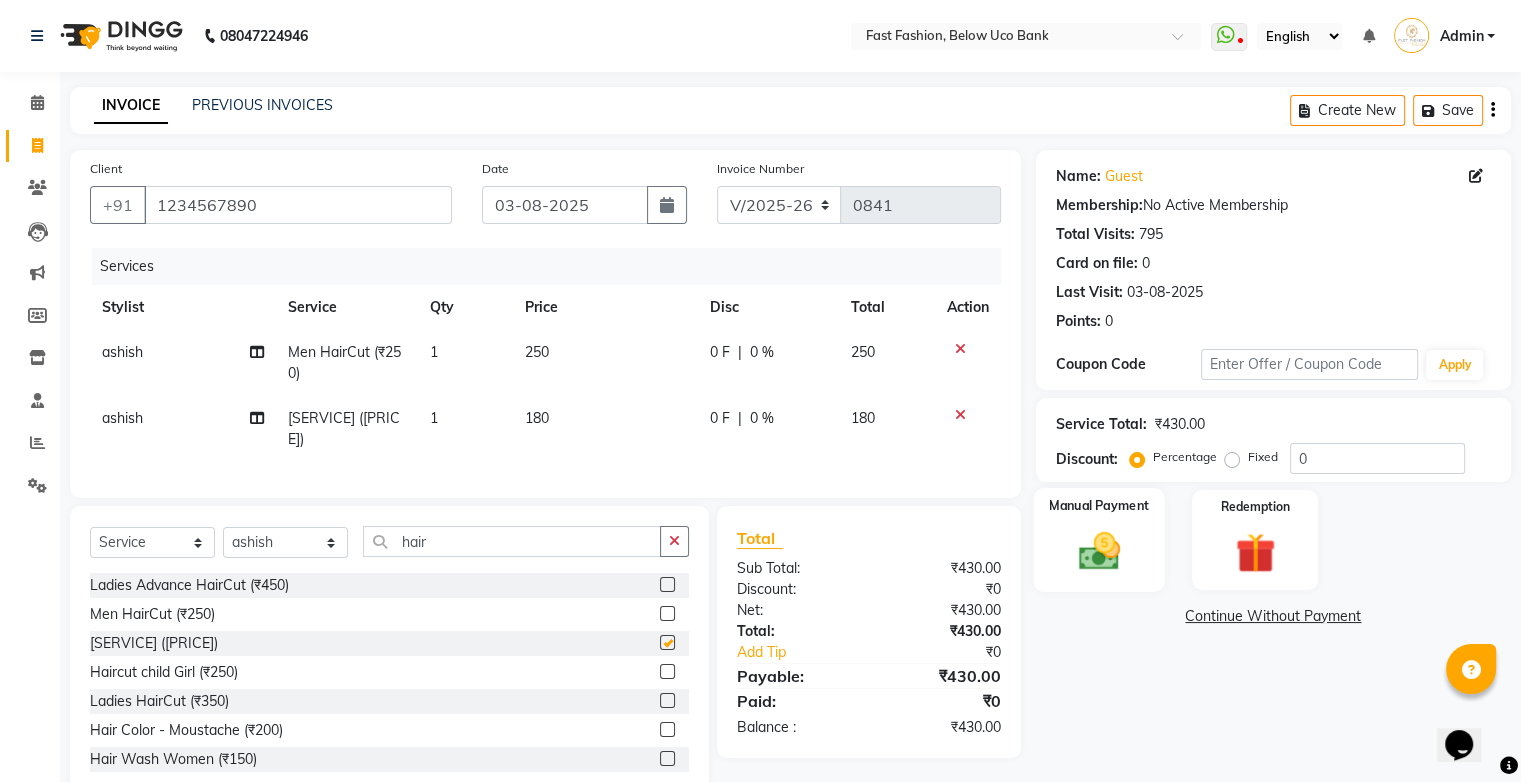 checkbox on "false" 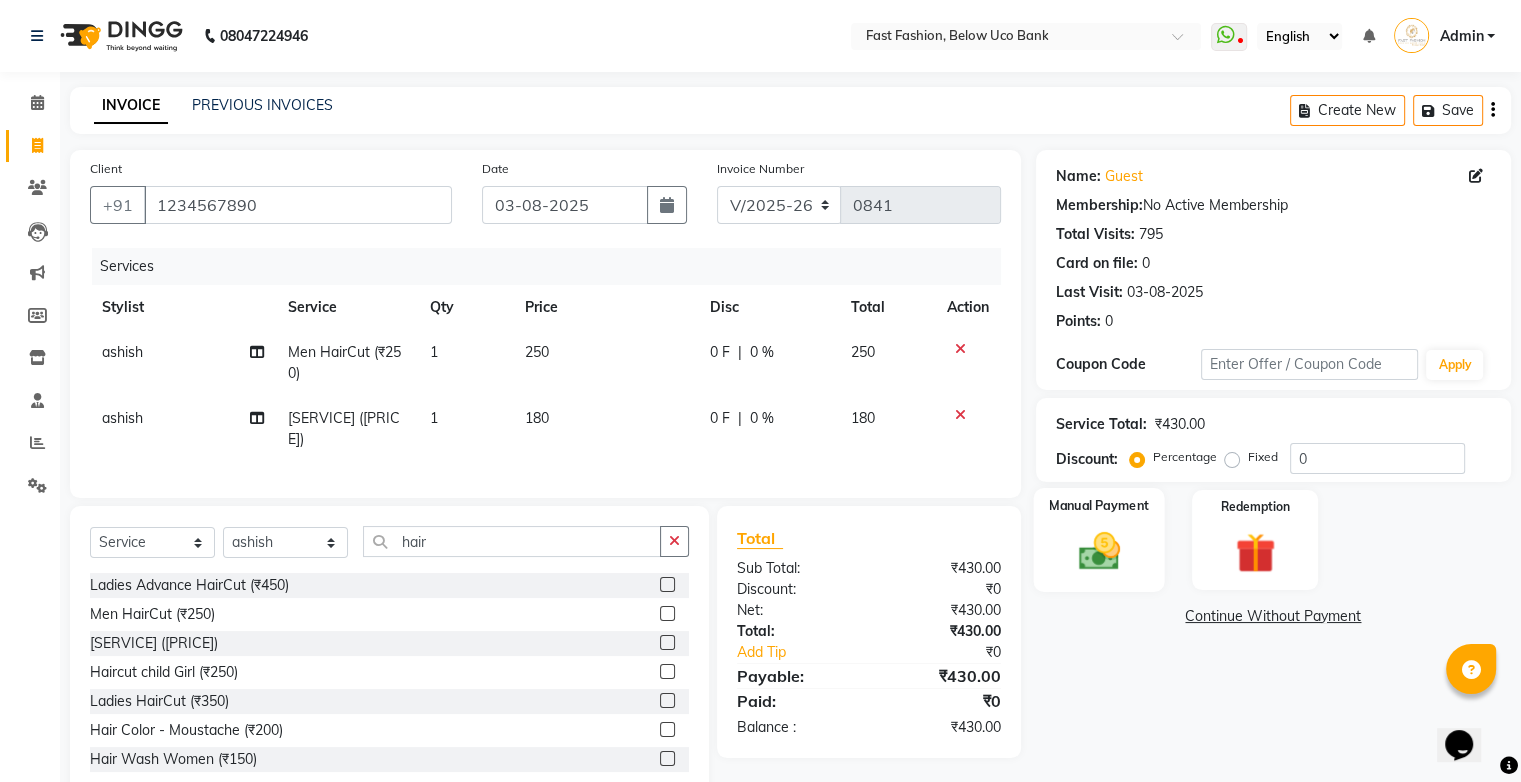 click 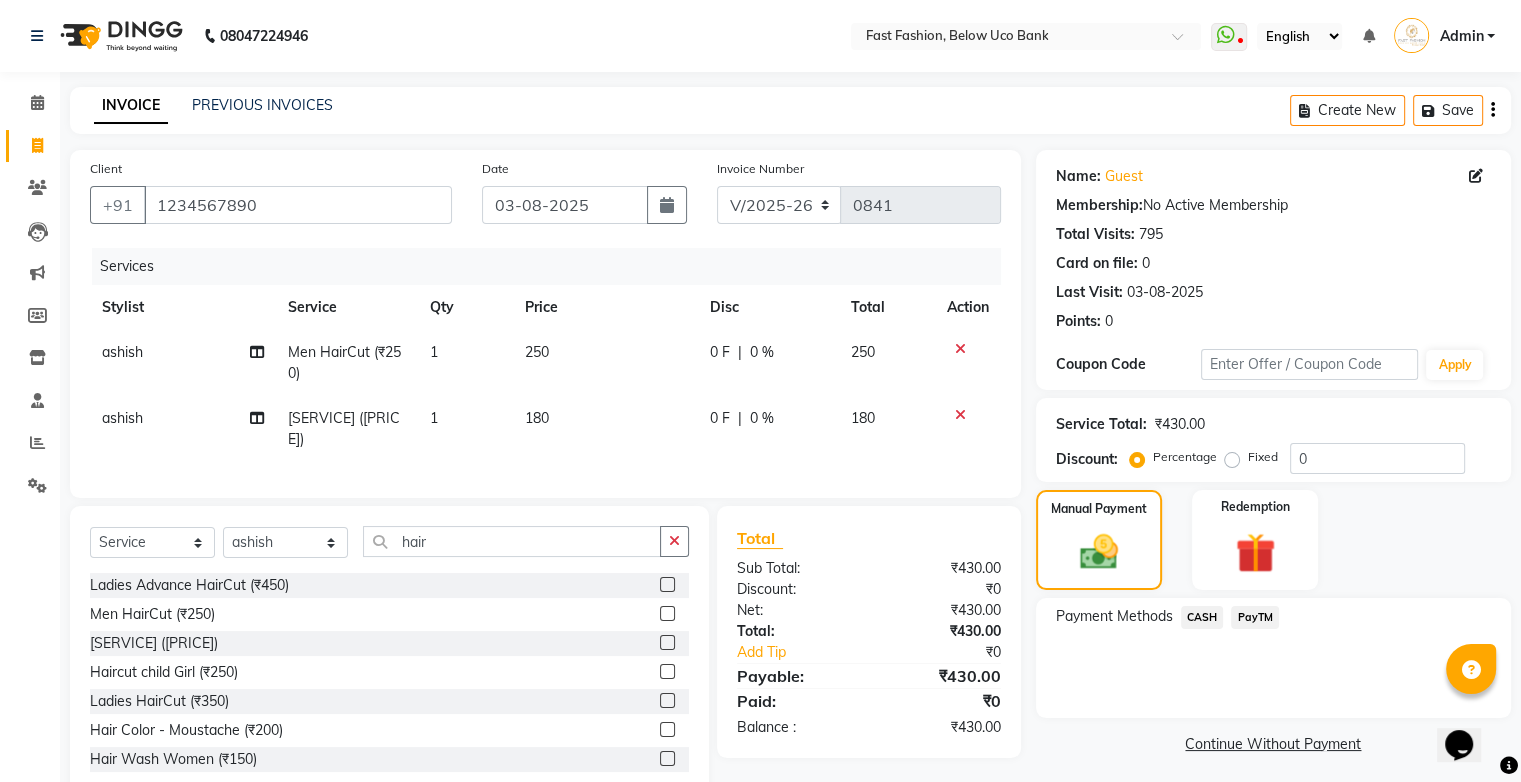 drag, startPoint x: 1251, startPoint y: 614, endPoint x: 1252, endPoint y: 634, distance: 20.024984 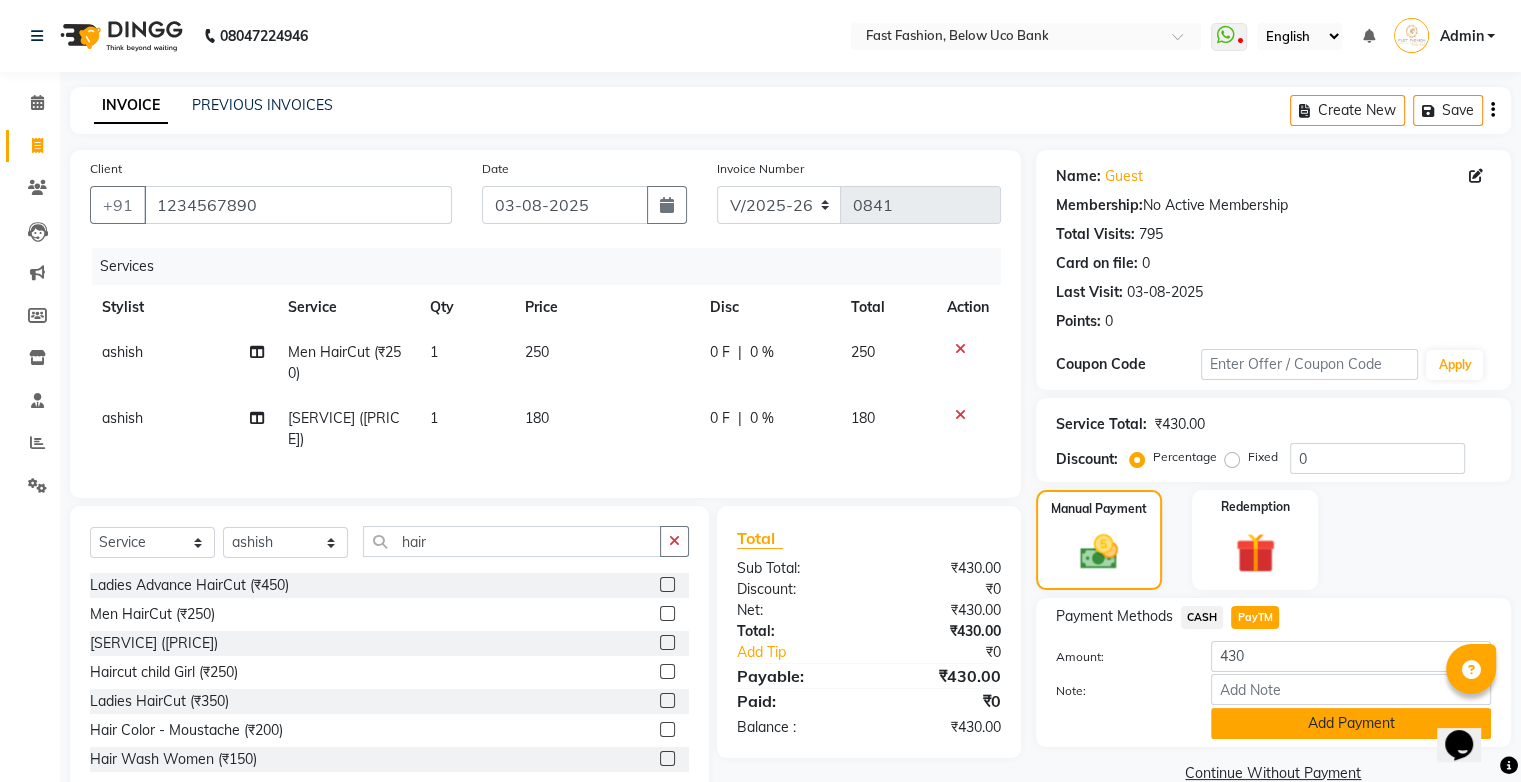 click on "Add Payment" 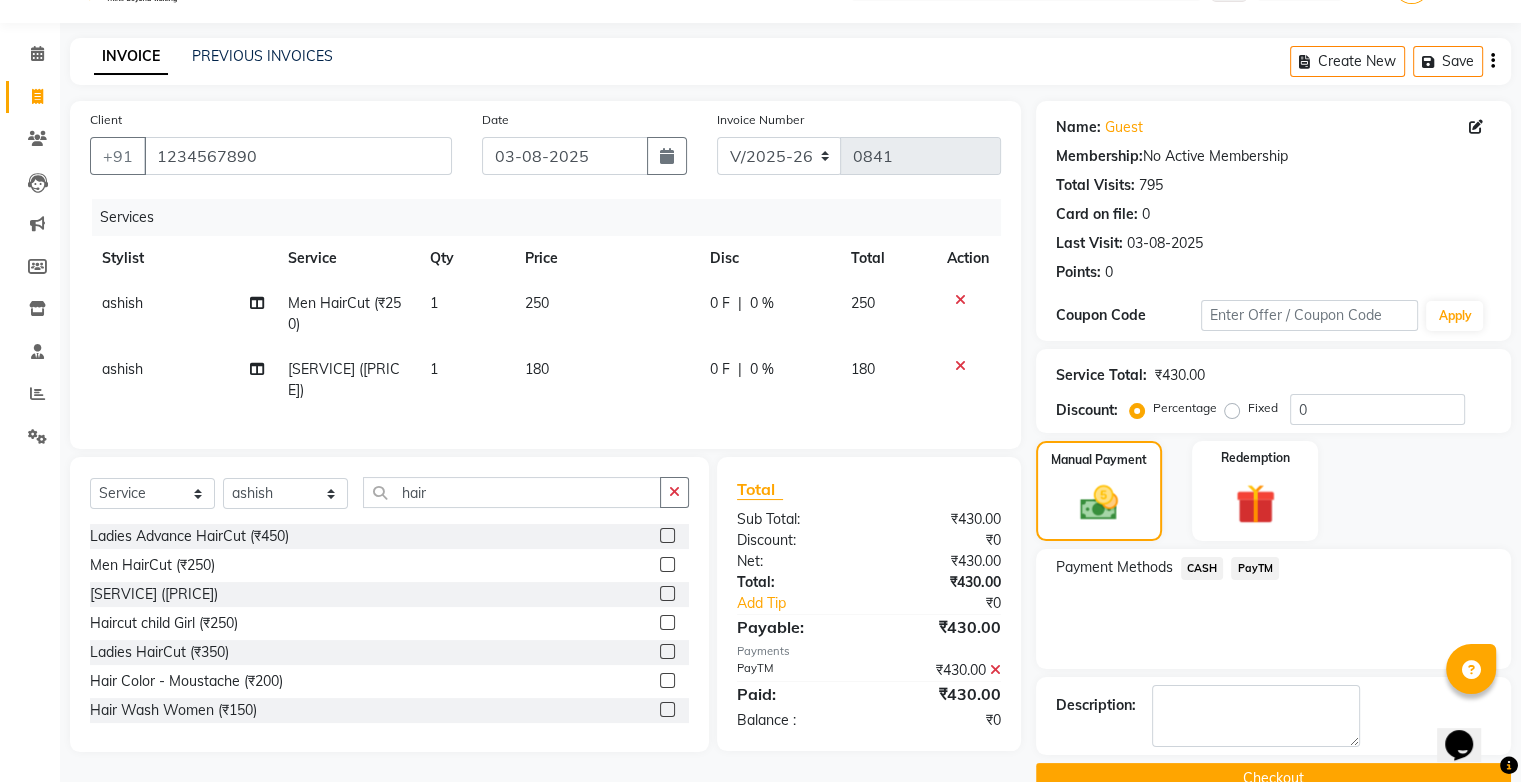 scroll, scrollTop: 88, scrollLeft: 0, axis: vertical 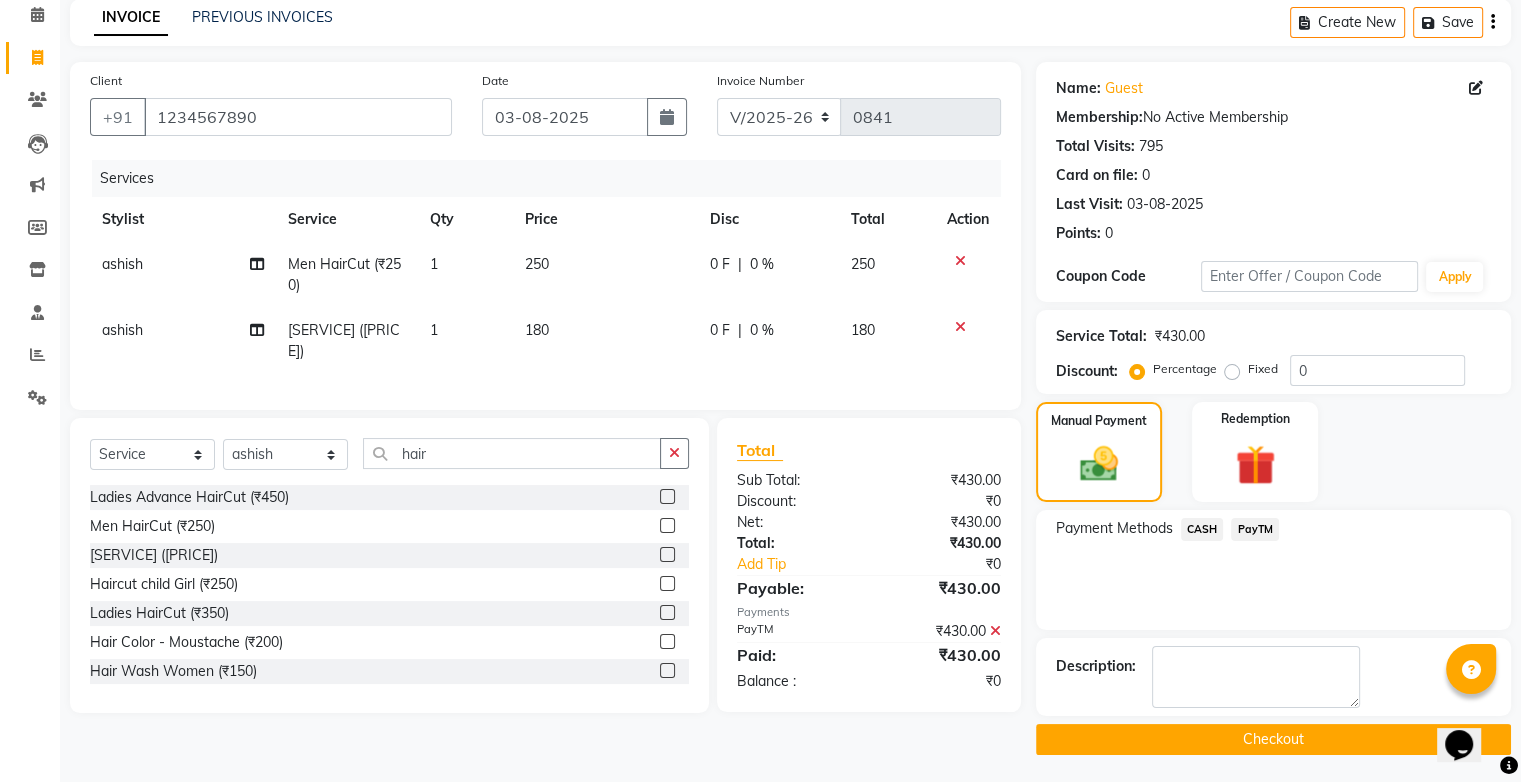 click on "Checkout" 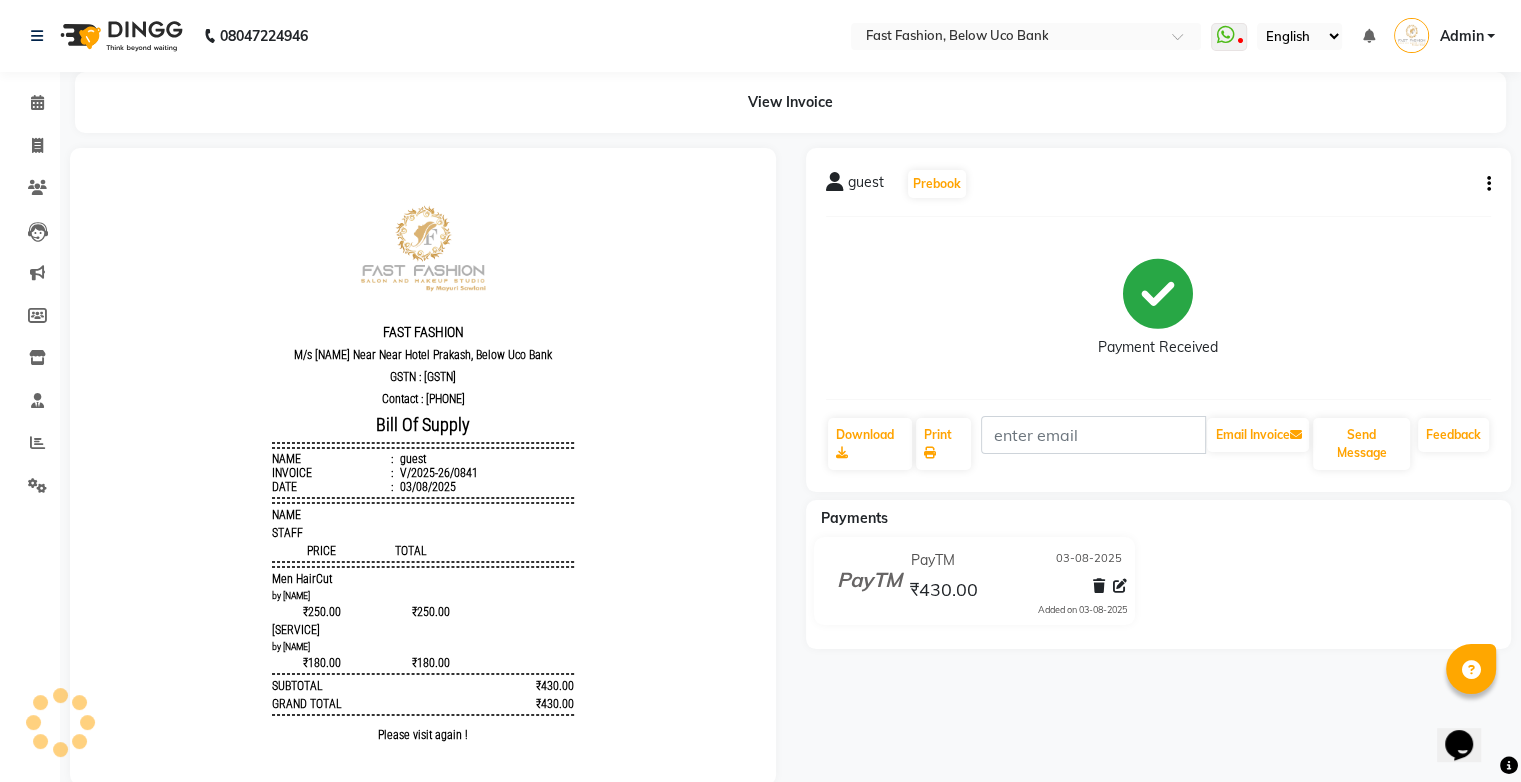 scroll, scrollTop: 0, scrollLeft: 0, axis: both 